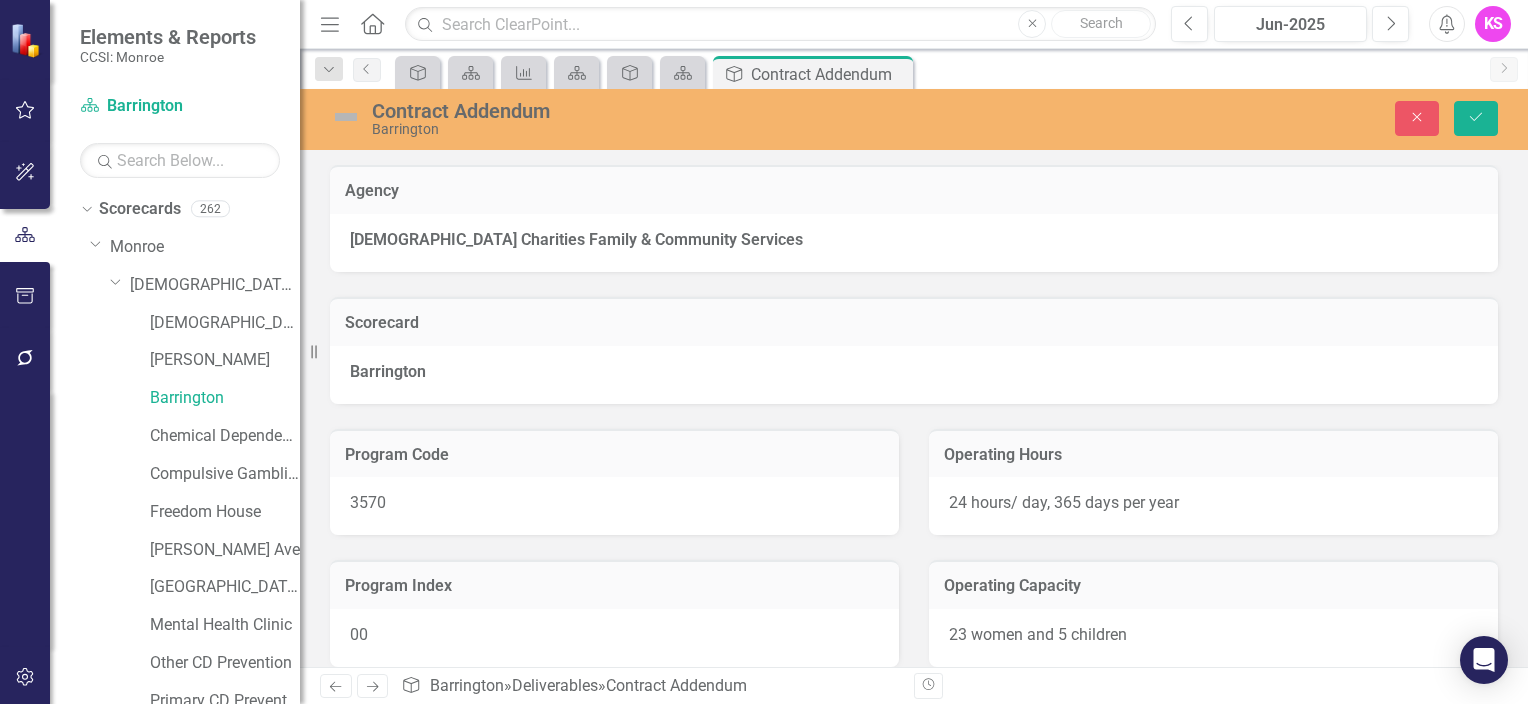 scroll, scrollTop: 0, scrollLeft: 0, axis: both 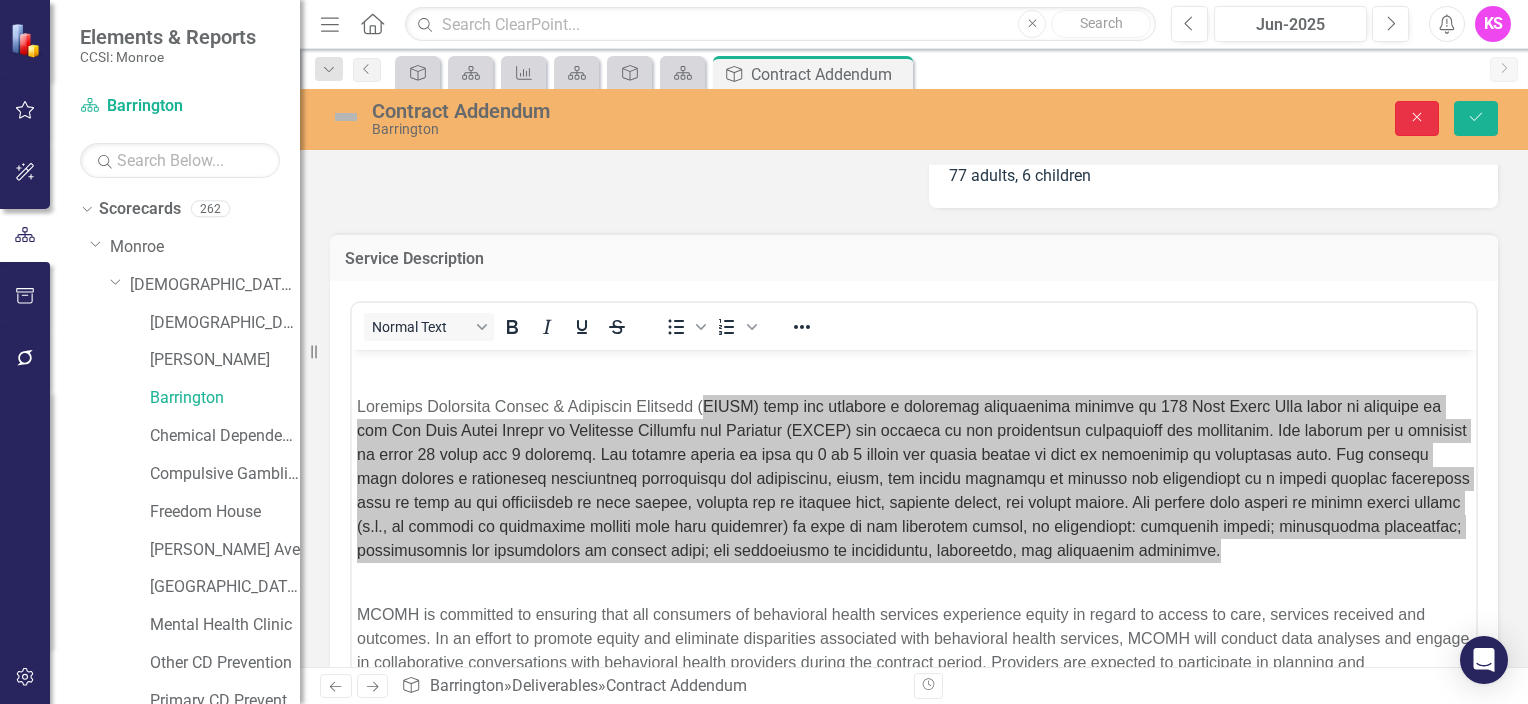 click on "Close" at bounding box center [1417, 118] 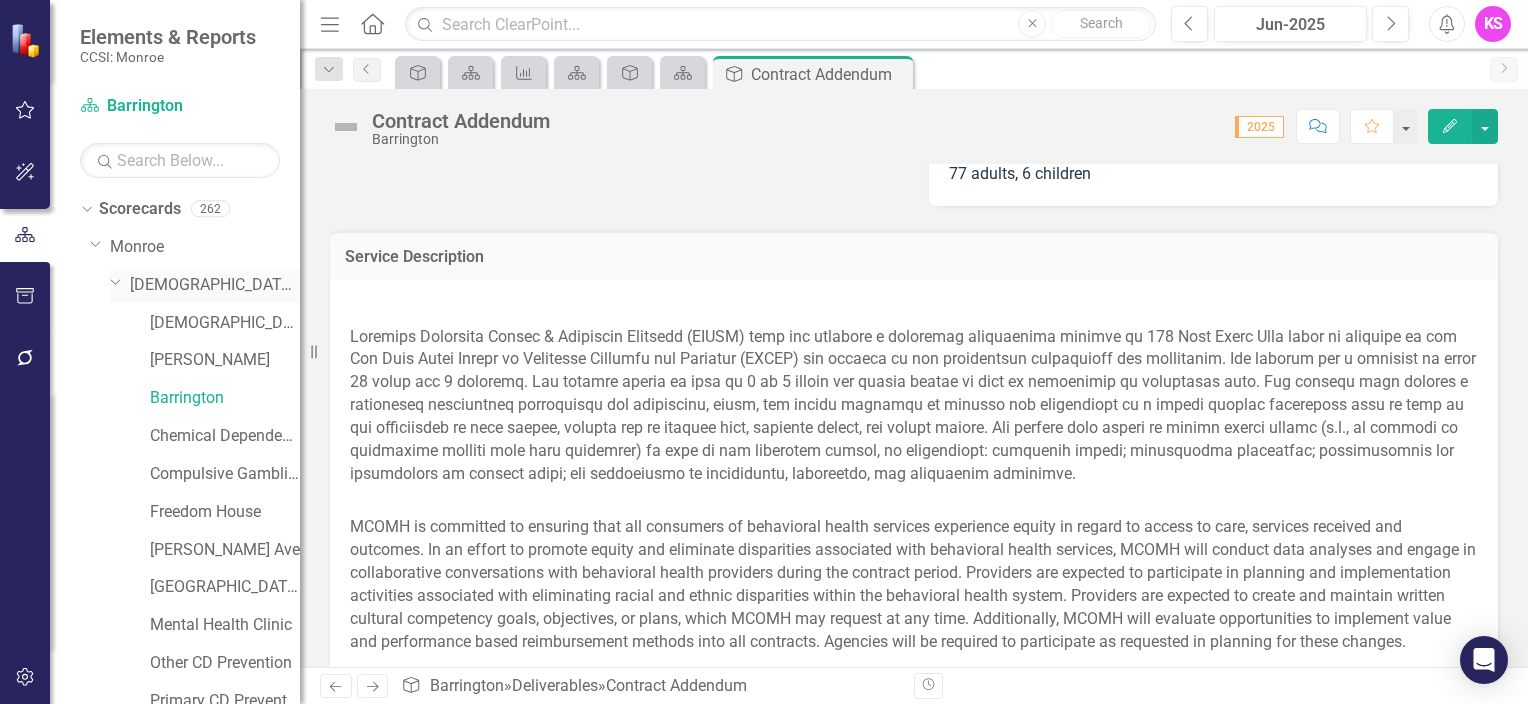 click on "[DEMOGRAPHIC_DATA] Charities Family & Community Services" at bounding box center [215, 285] 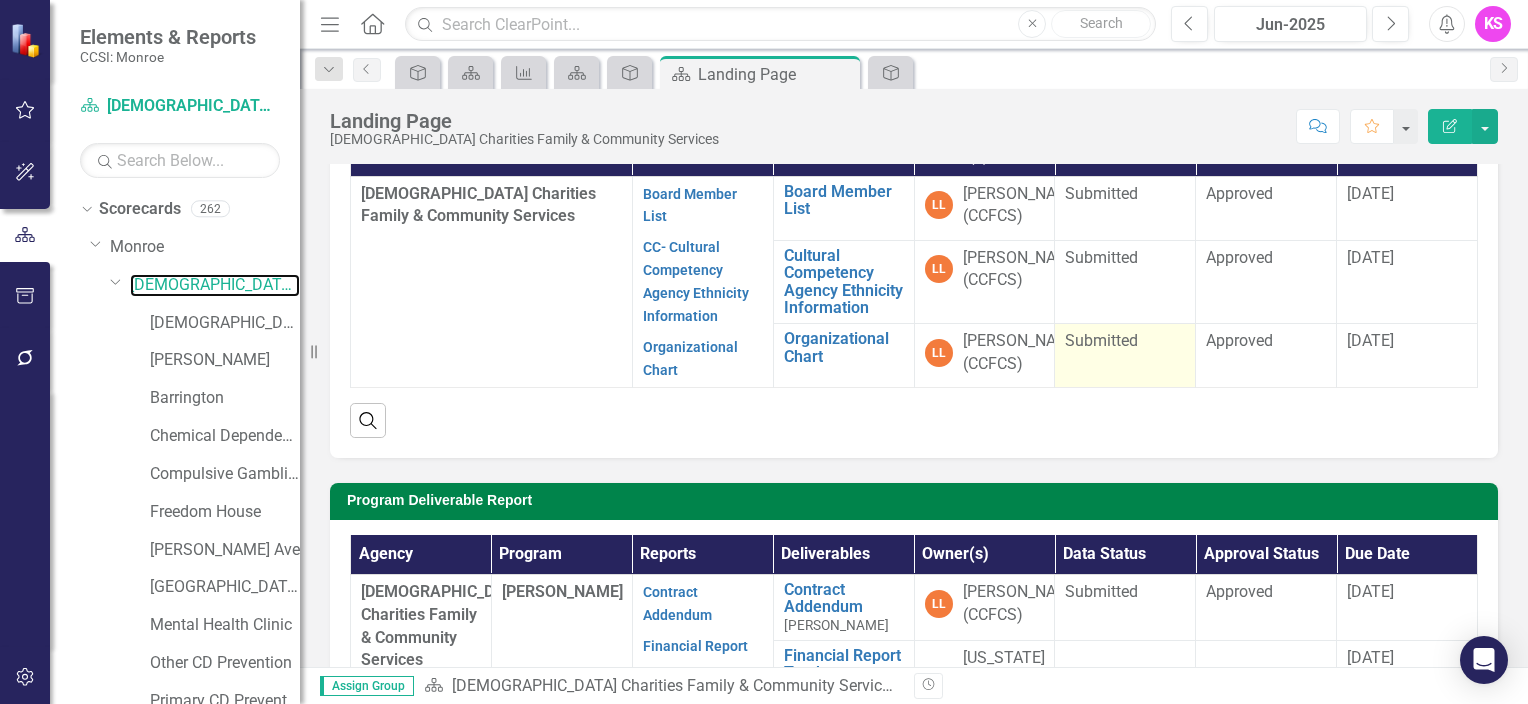 scroll, scrollTop: 400, scrollLeft: 0, axis: vertical 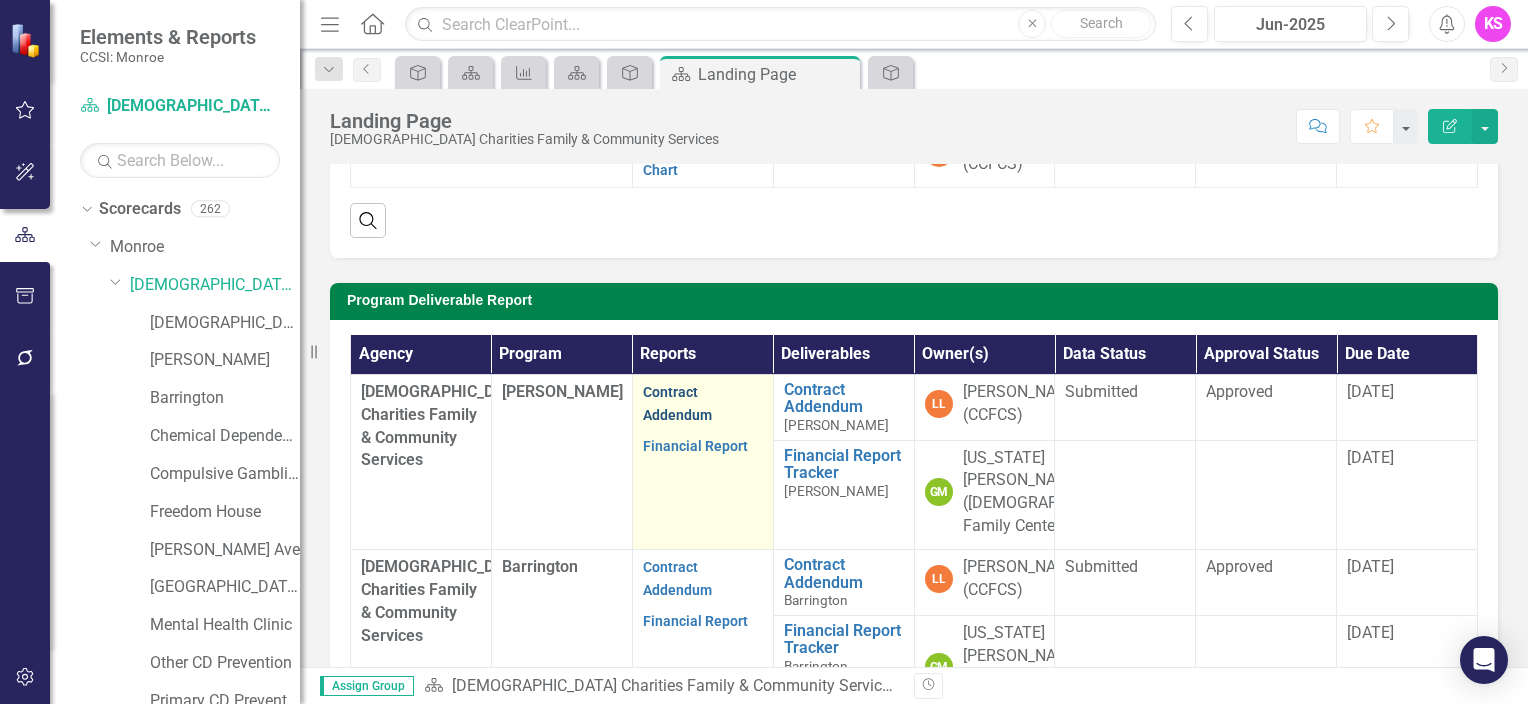 click on "Contract Addendum" at bounding box center (677, 403) 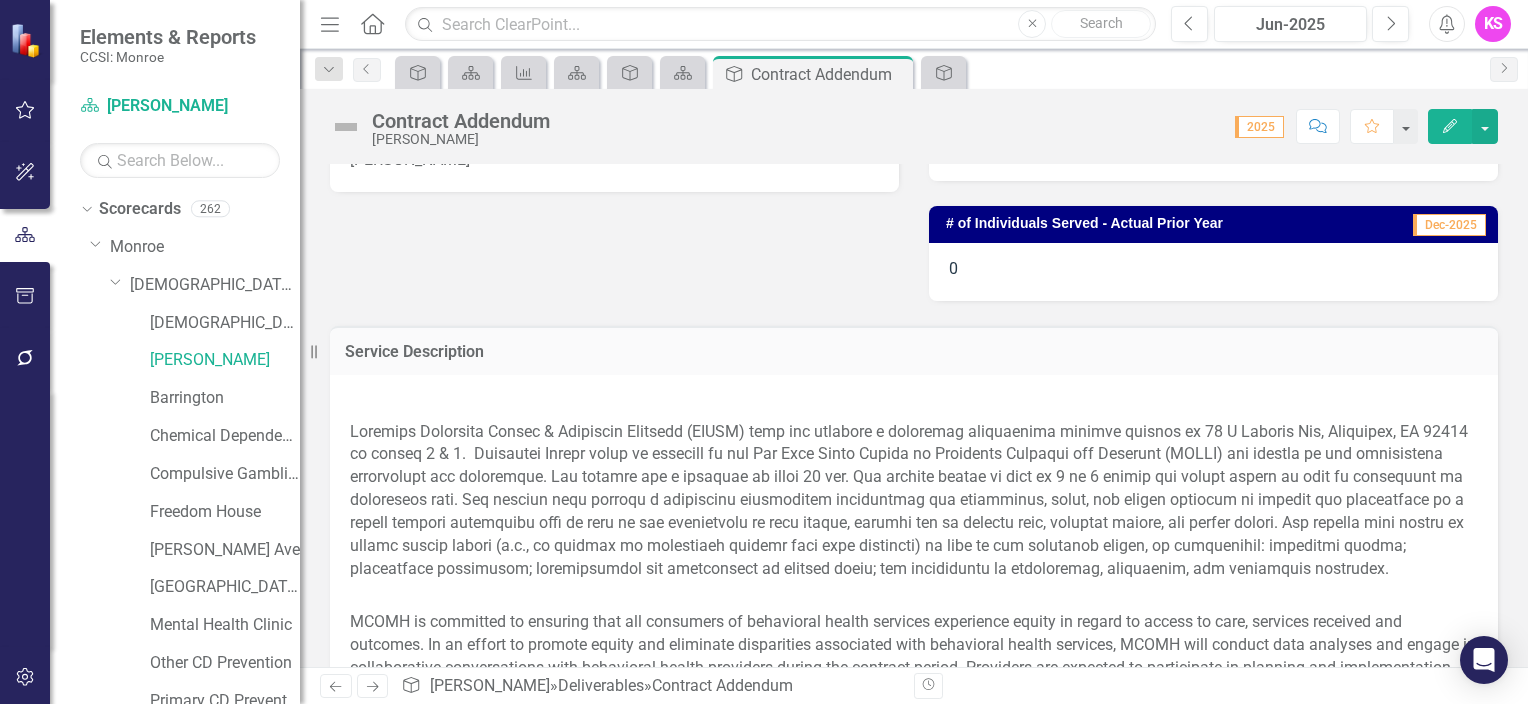 scroll, scrollTop: 700, scrollLeft: 0, axis: vertical 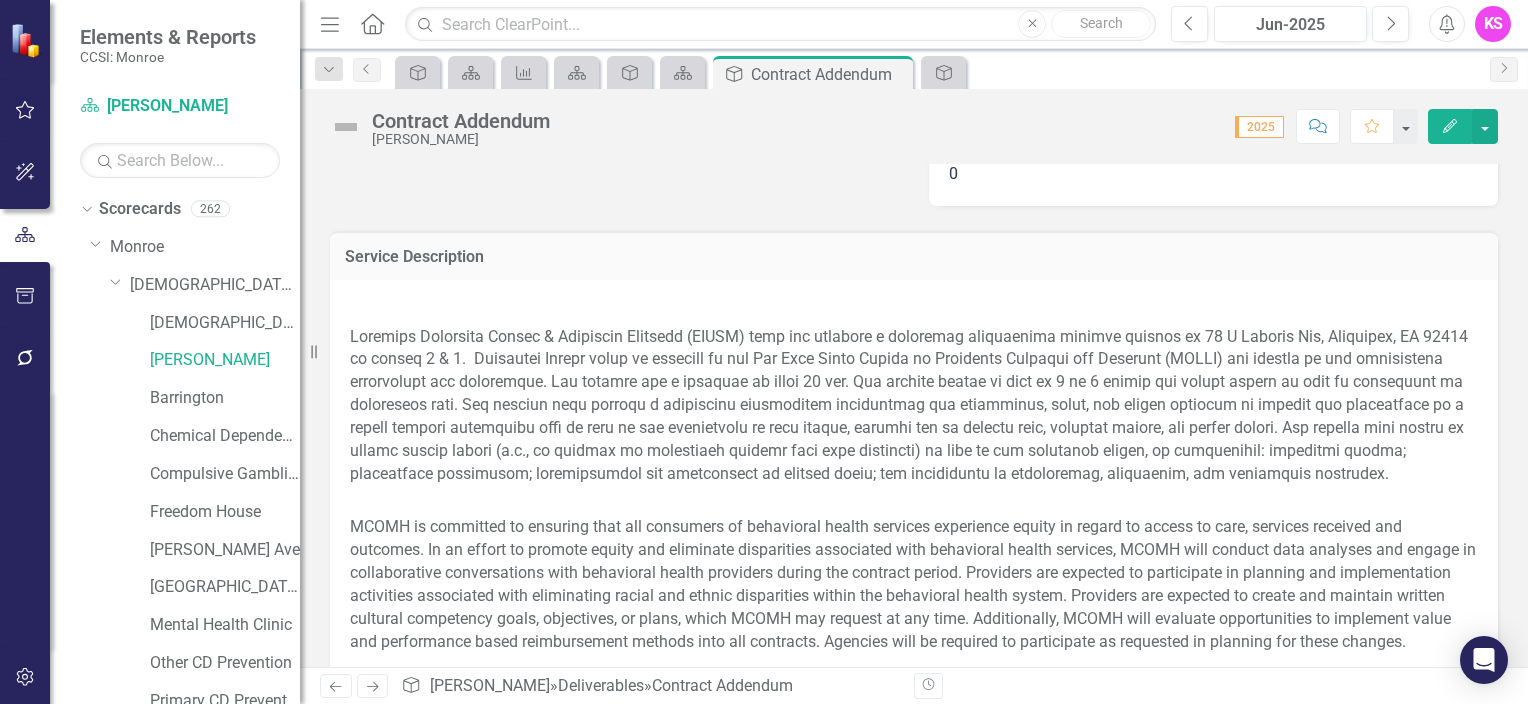 click at bounding box center [914, 417] 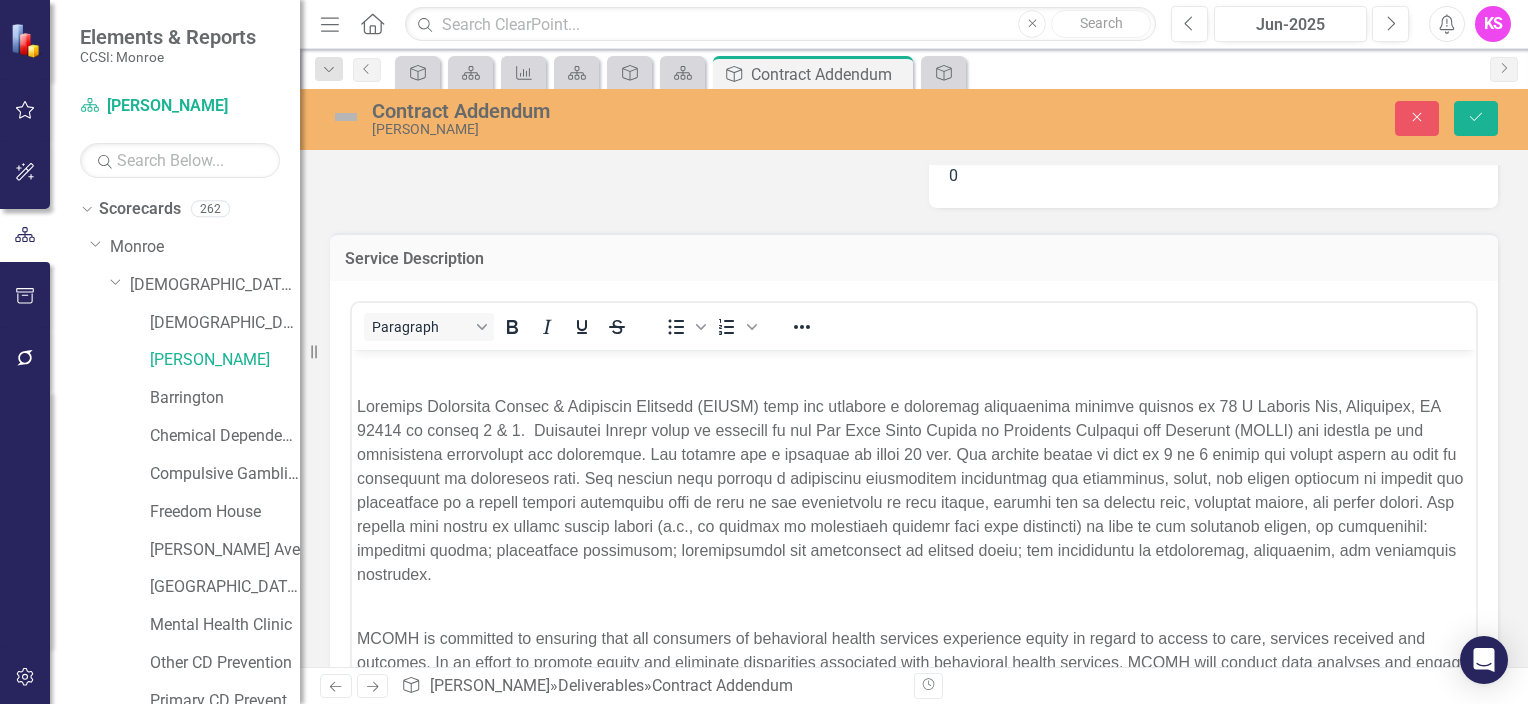 scroll, scrollTop: 0, scrollLeft: 0, axis: both 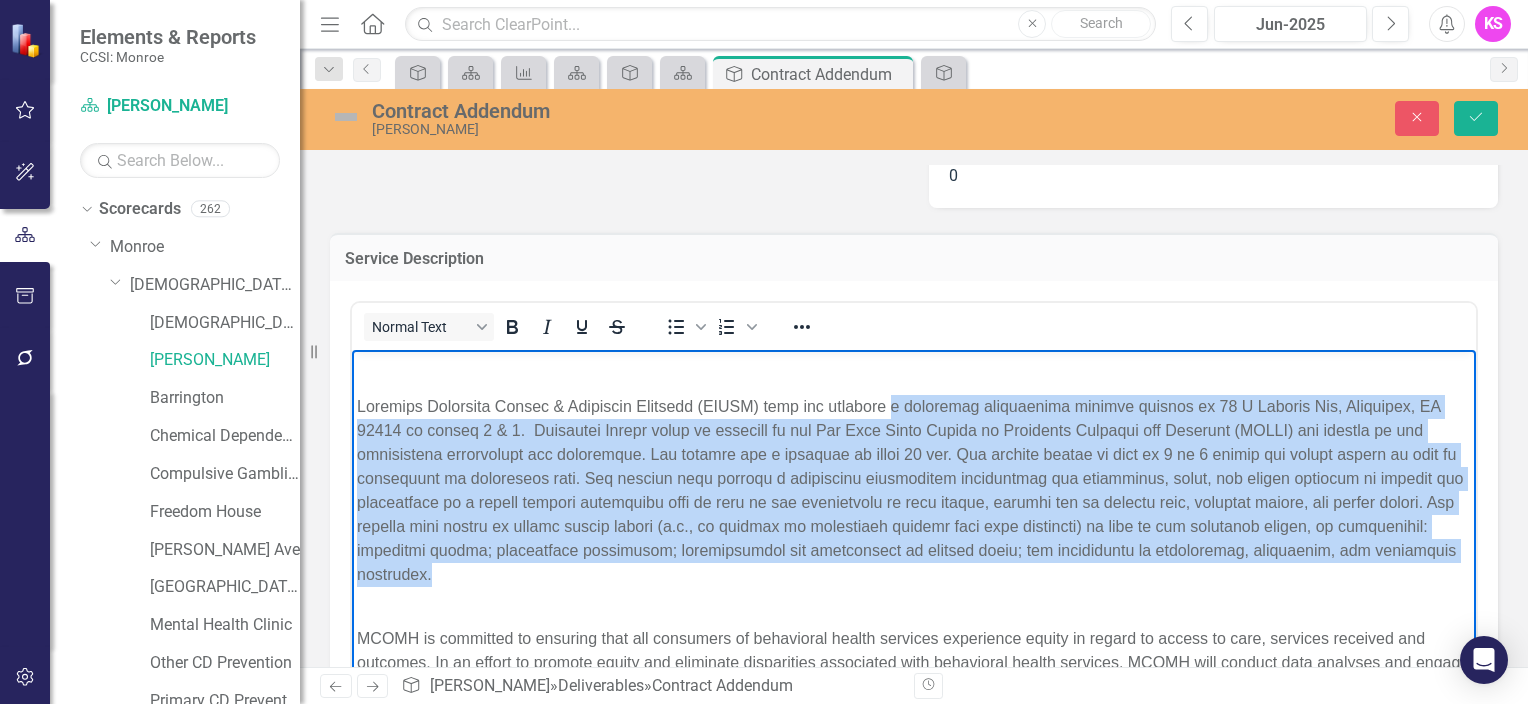 drag, startPoint x: 914, startPoint y: 407, endPoint x: 1226, endPoint y: 588, distance: 360.7007 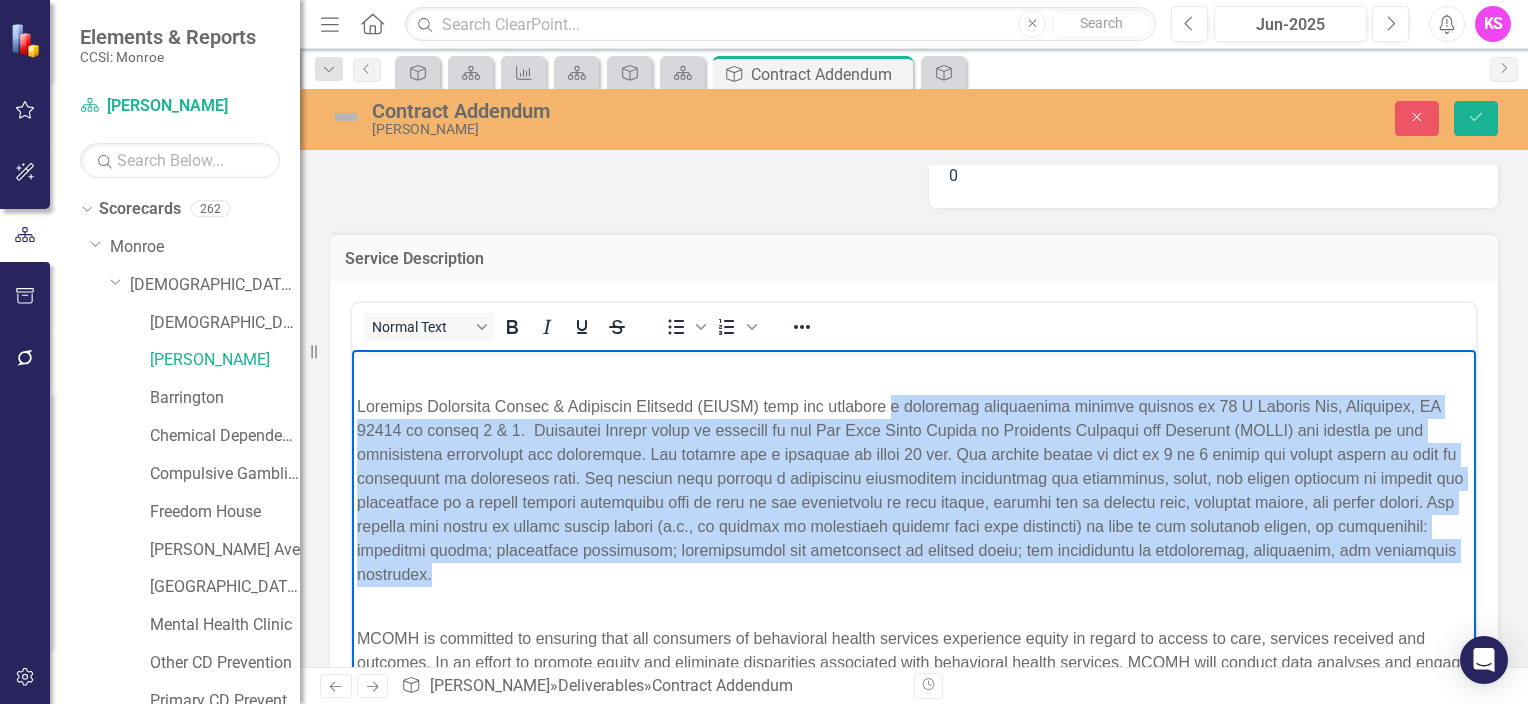 click at bounding box center [914, 503] 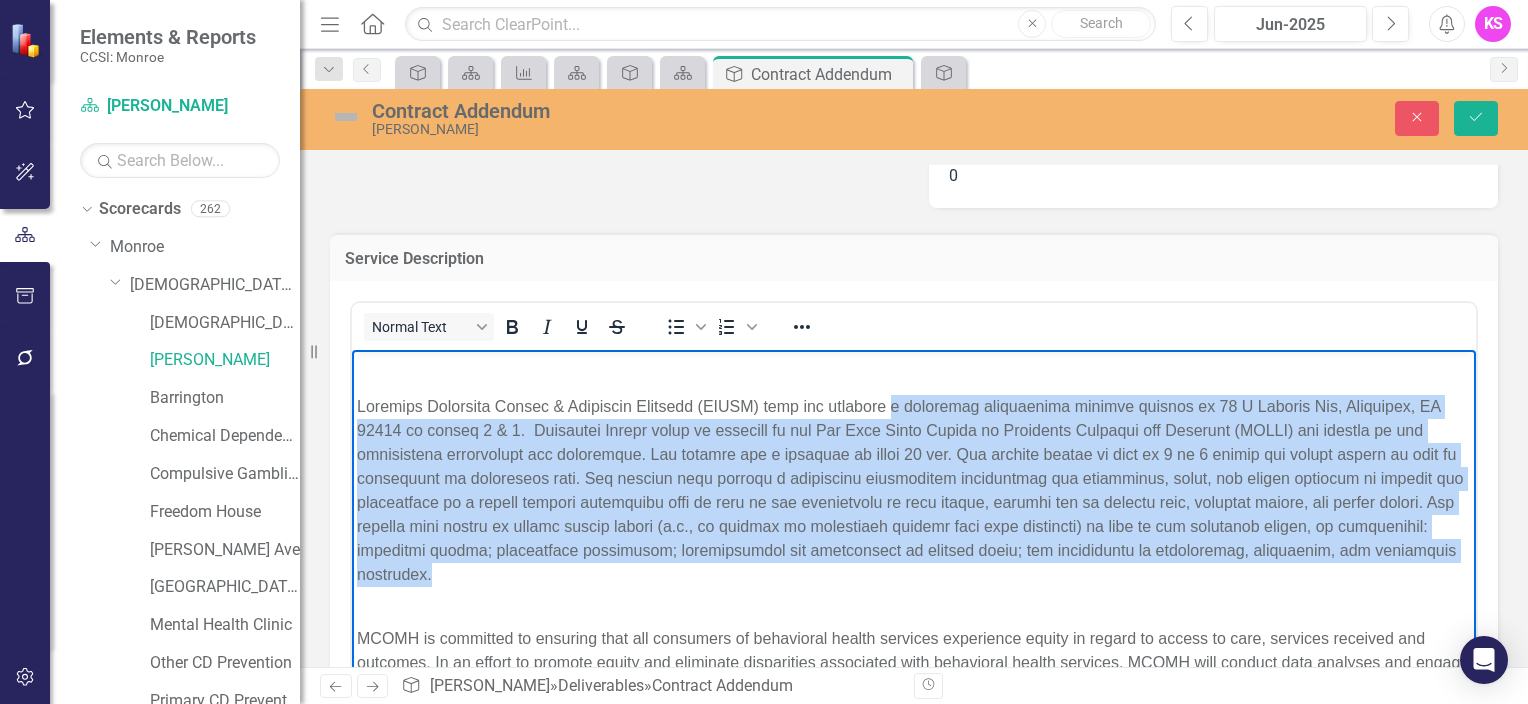 copy on "a community residential program located at [STREET_ADDRESS] on floors 2 & 5.  Alexander Street which is licensed by the [US_STATE] State Office of Addiction Services and Supports (OASAS) and adheres to all appropriate regulations and guidelines. The program has a capacity to serve 21 men. The average length of stay is 3 to 6 months and actual length of stay is determined by individual need. The program will provide a structured therapeutic environment and individual, group, and family sessions to support the development of a strong [MEDICAL_DATA] plan as well as the development of life skills, healthy use of leisure time, planning skills, and social skills. The program will attend to mental health issues (i.e., be capable of supporting clients with dual diagnoses) as well as the following issues, as appropriate: parenting skills; responsible fatherhood; stabilization and maintenance of medical needs; and improvement of educational, vocational, and employment readiness." 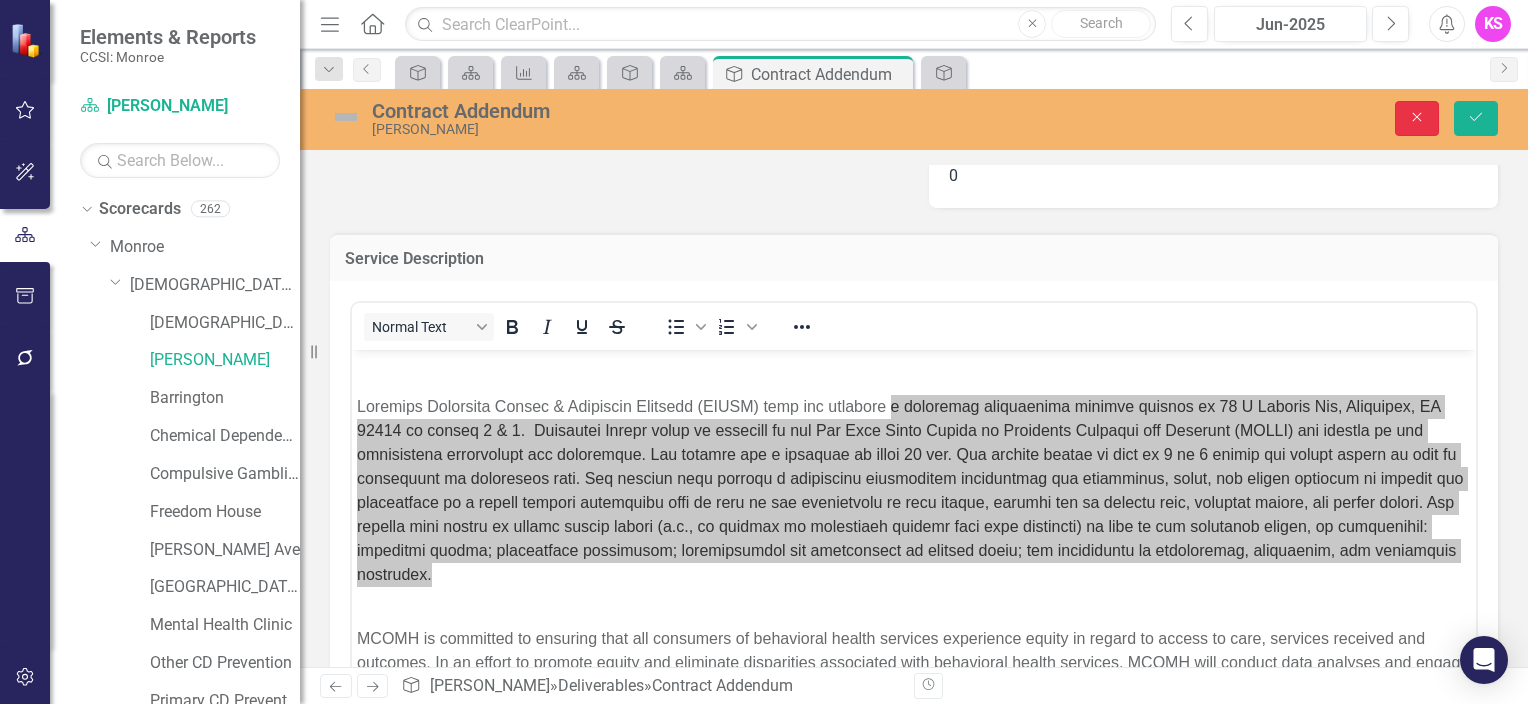 click on "Close" 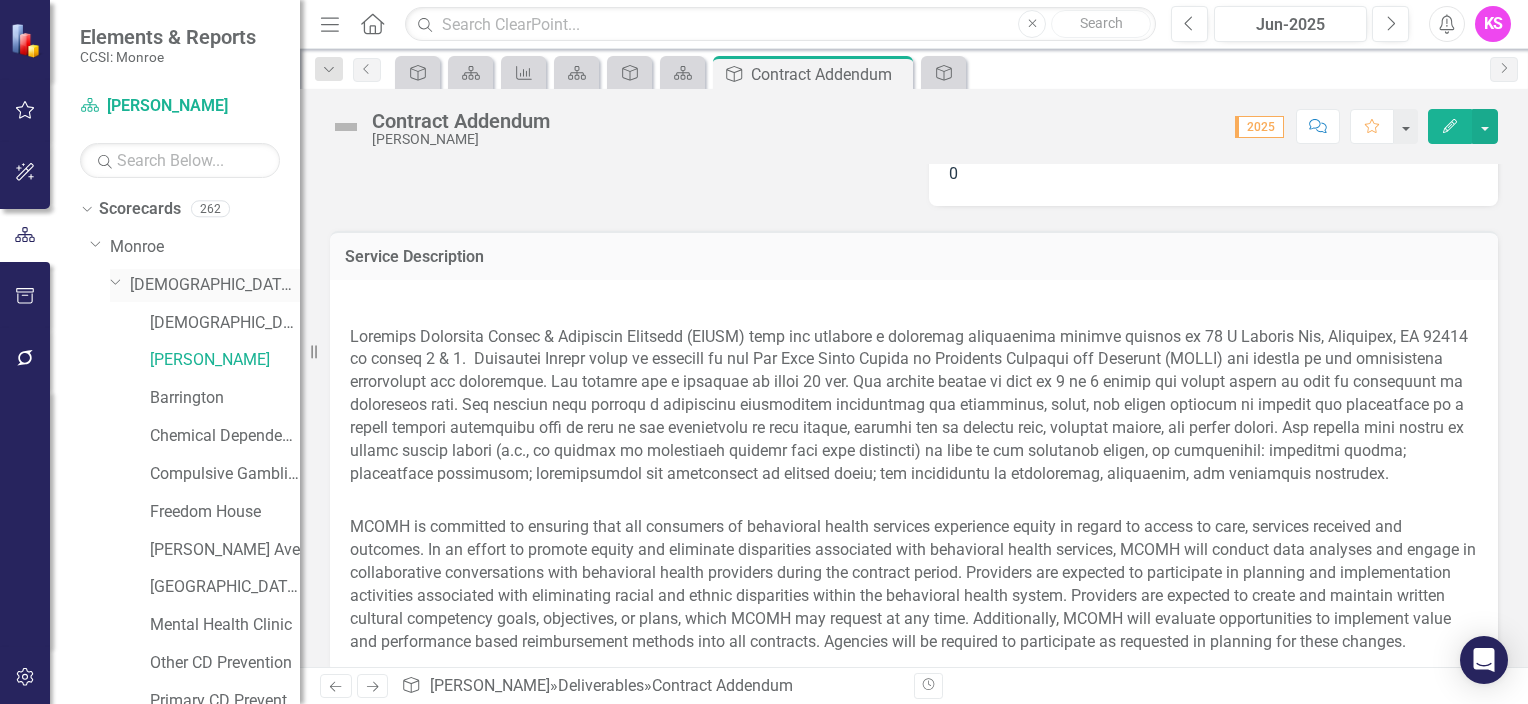 click on "[DEMOGRAPHIC_DATA] Charities Family & Community Services" at bounding box center [215, 285] 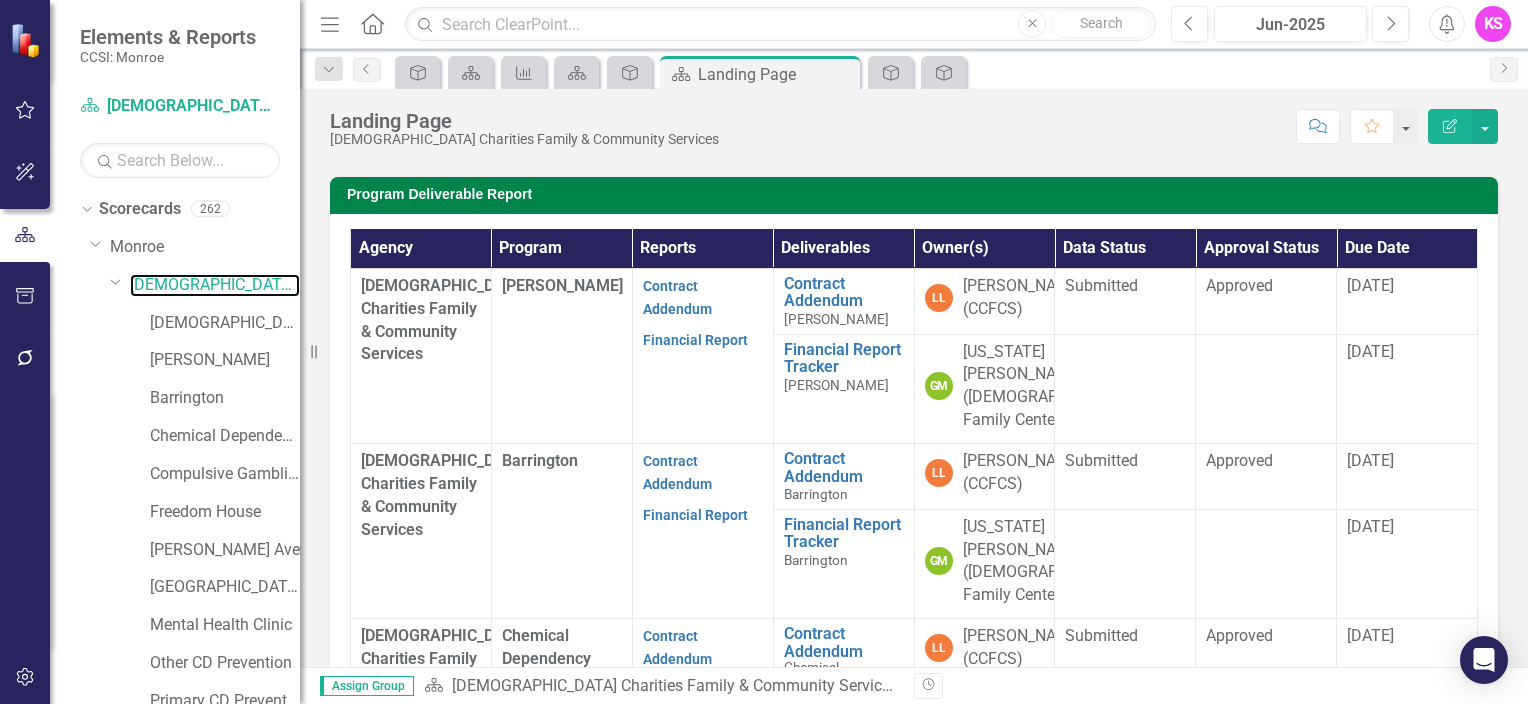 scroll, scrollTop: 494, scrollLeft: 0, axis: vertical 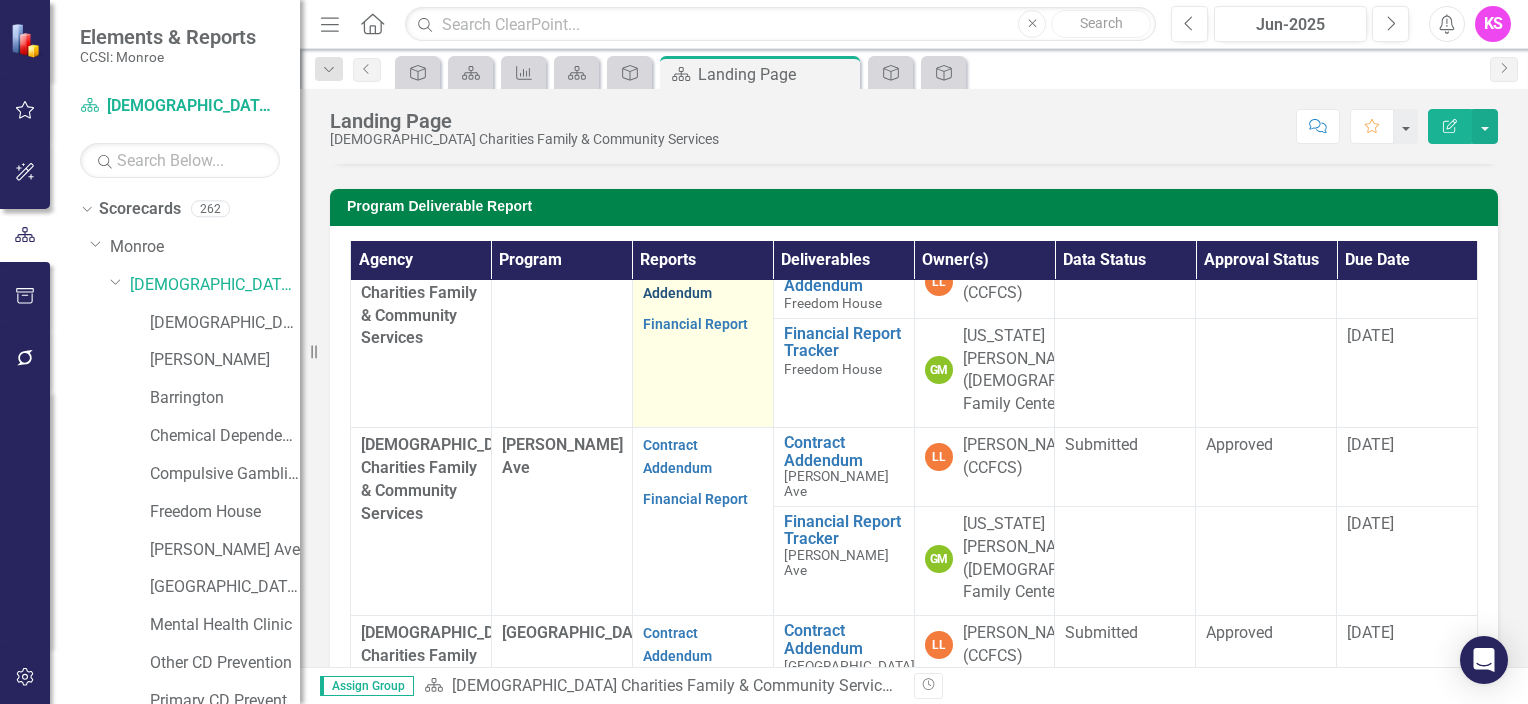 click on "Contract Addendum" at bounding box center (677, 281) 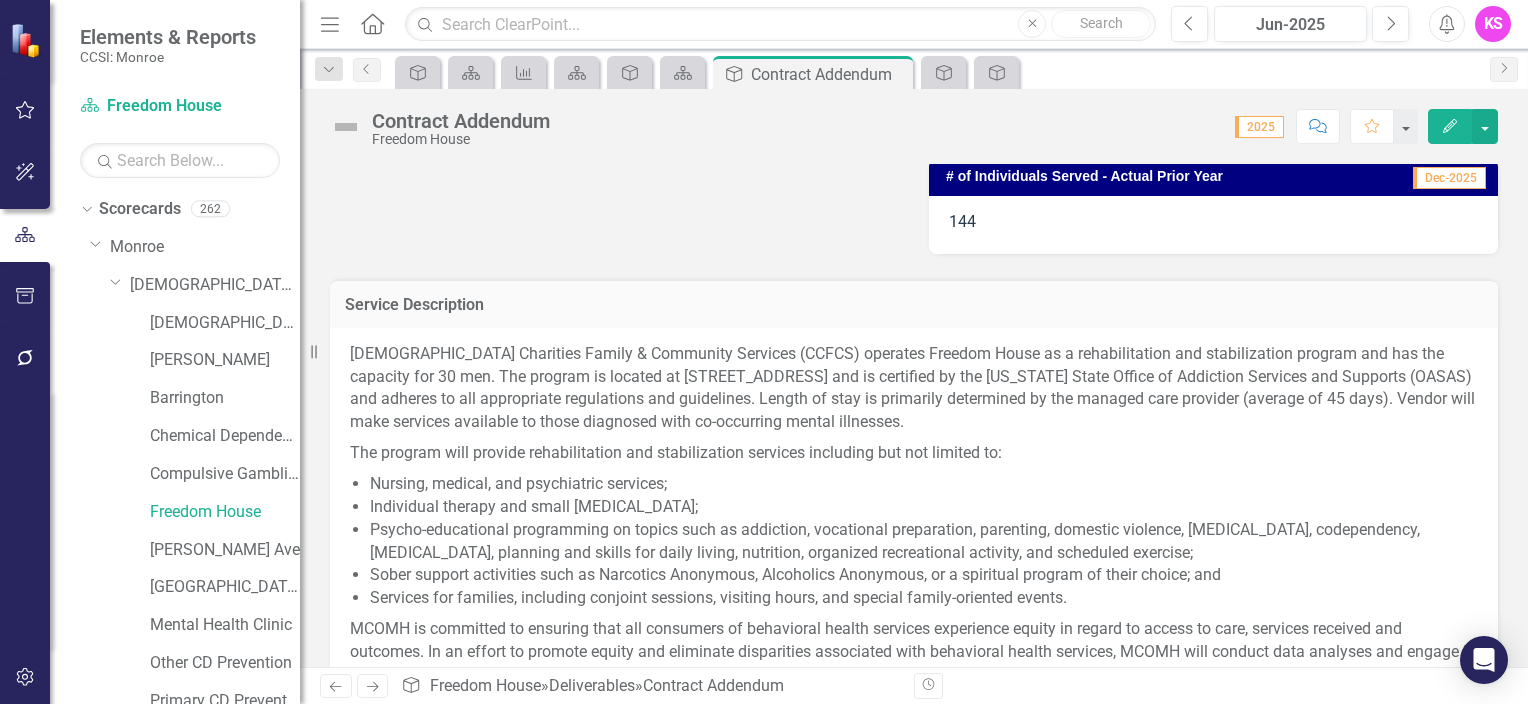 scroll, scrollTop: 700, scrollLeft: 0, axis: vertical 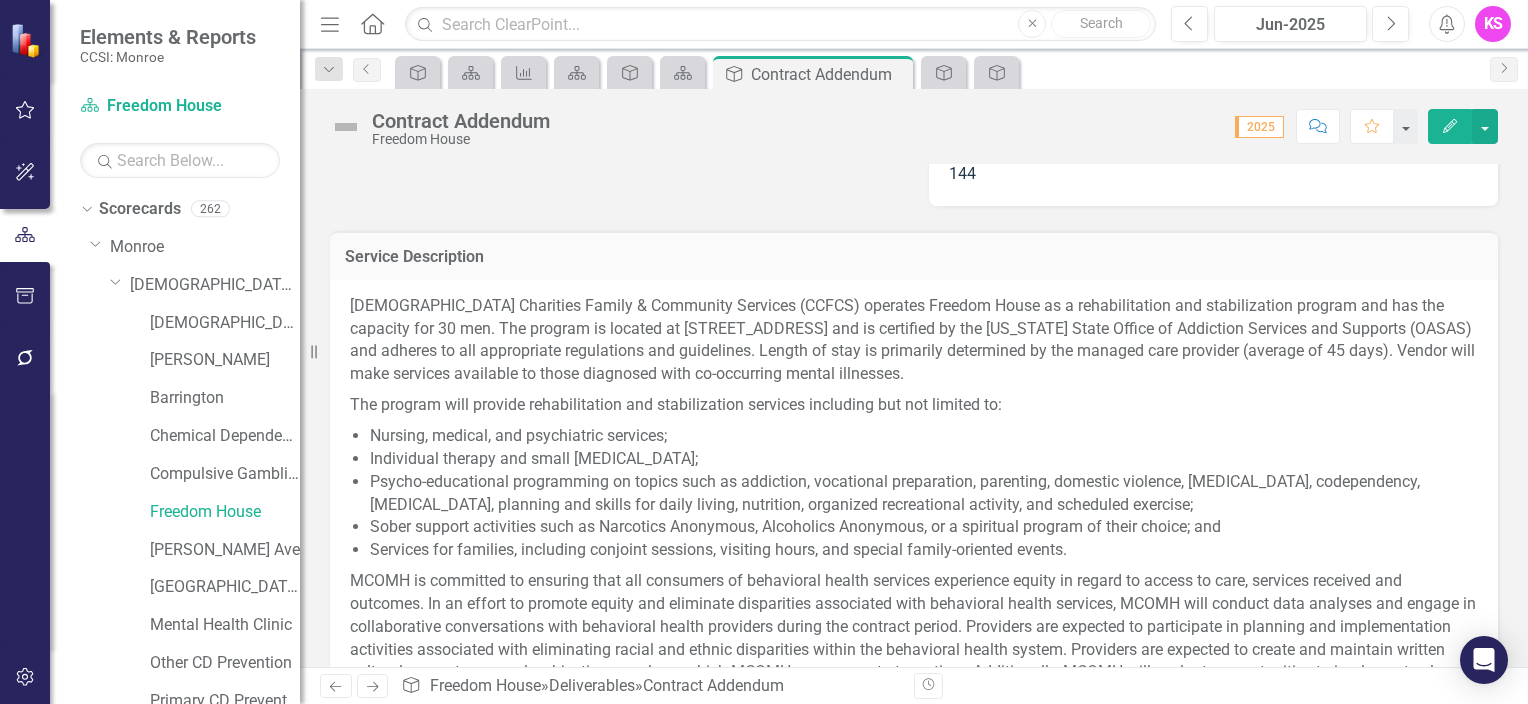 click on "[DEMOGRAPHIC_DATA] Charities Family & Community Services (CCFCS) operates Freedom House as a rehabilitation and stabilization program and has the capacity for 30 men. The program is located at [STREET_ADDRESS] and is certified by the [US_STATE] State Office of Addiction Services and Supports (OASAS) and adheres to all appropriate regulations and guidelines. Length of stay is primarily determined by the managed care provider (average of 45 days). Vendor will make services available to those diagnosed with co-occurring mental illnesses." at bounding box center [914, 342] 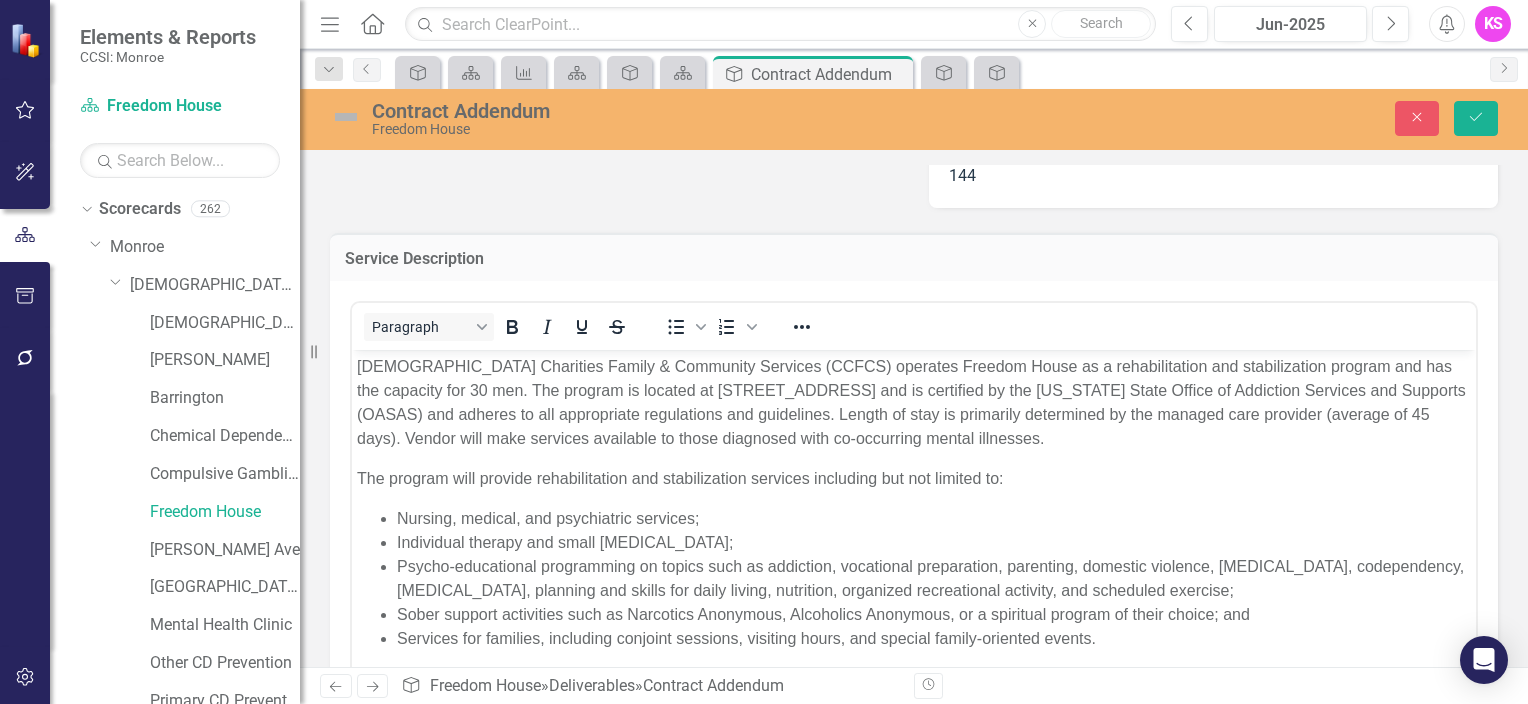 scroll, scrollTop: 0, scrollLeft: 0, axis: both 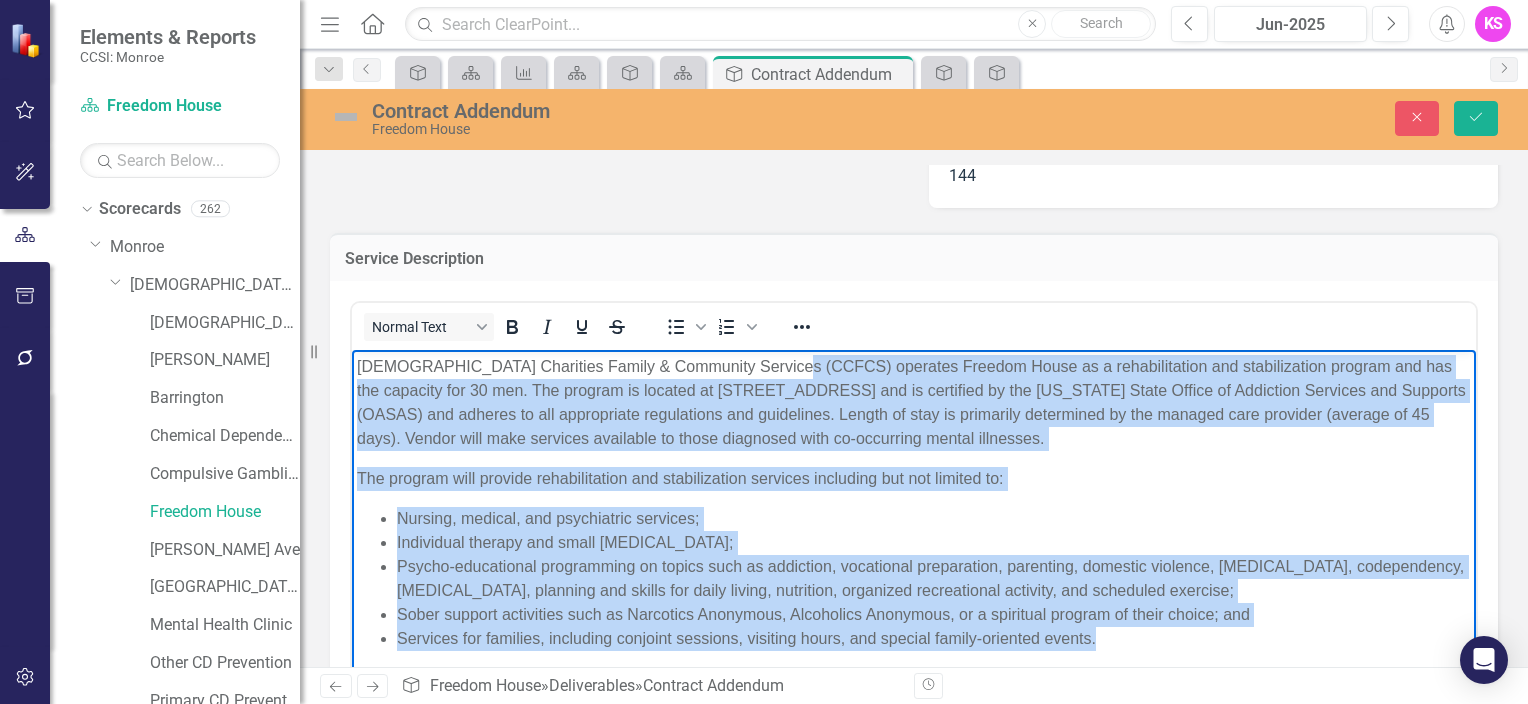 drag, startPoint x: 778, startPoint y: 369, endPoint x: 1249, endPoint y: 640, distance: 543.39856 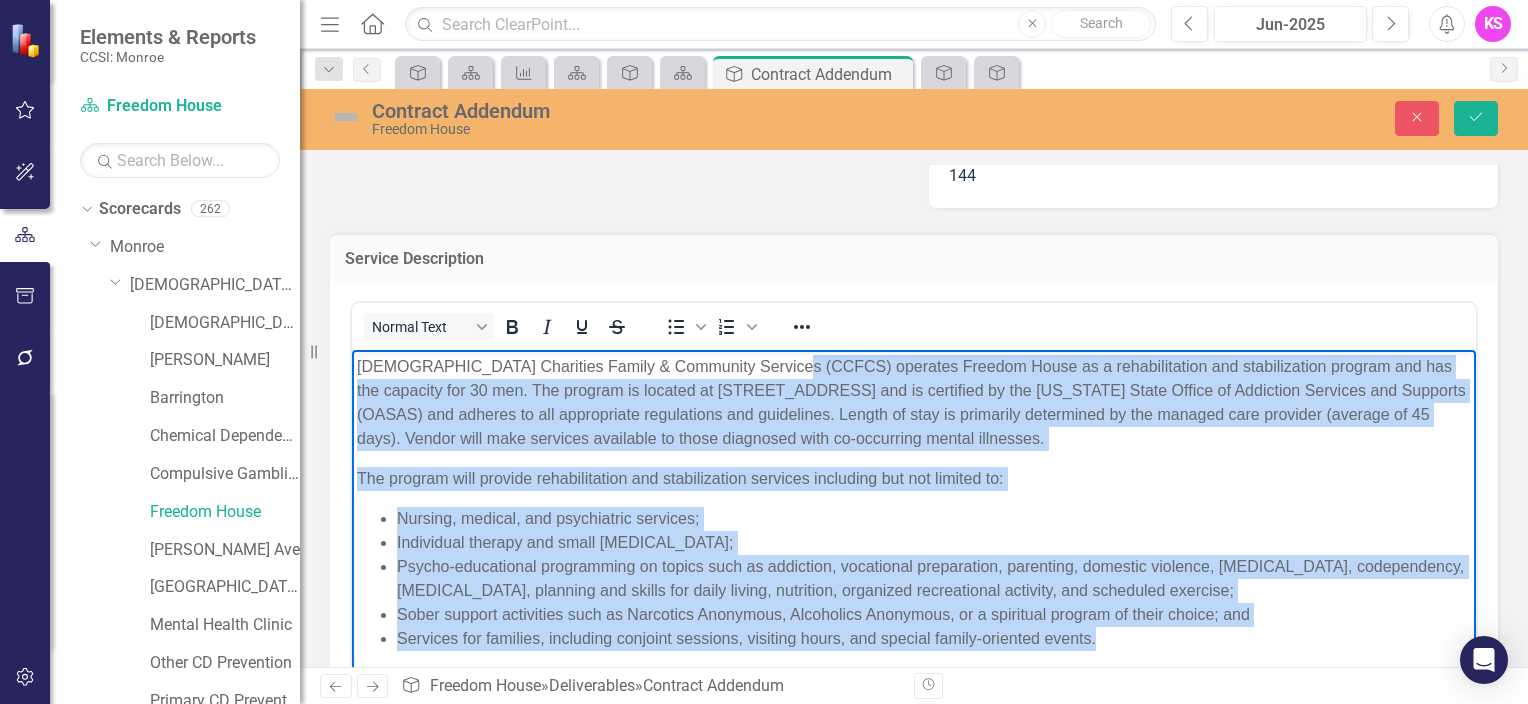 click on "[DEMOGRAPHIC_DATA] Charities Family & Community Services (CCFCS) operates Freedom House as a rehabilitation and stabilization program and has the capacity for 30 men. The program is located at [STREET_ADDRESS] and is certified by the [US_STATE] State Office of Addiction Services and Supports (OASAS) and adheres to all appropriate regulations and guidelines. Length of stay is primarily determined by the managed care provider (average of 45 days). Vendor will make services available to those diagnosed with co-occurring mental illnesses. The program will provide rehabilitation and stabilization services including but not limited to: Nursing, medical, and psychiatric services; Individual therapy and small [MEDICAL_DATA]; Psycho-educational programming on topics such as addiction, vocational preparation, parenting, domestic violence, [MEDICAL_DATA], codependency, [MEDICAL_DATA], planning and skills for daily living, nutrition, organized recreational activity, and scheduled exercise;" at bounding box center (914, 603) 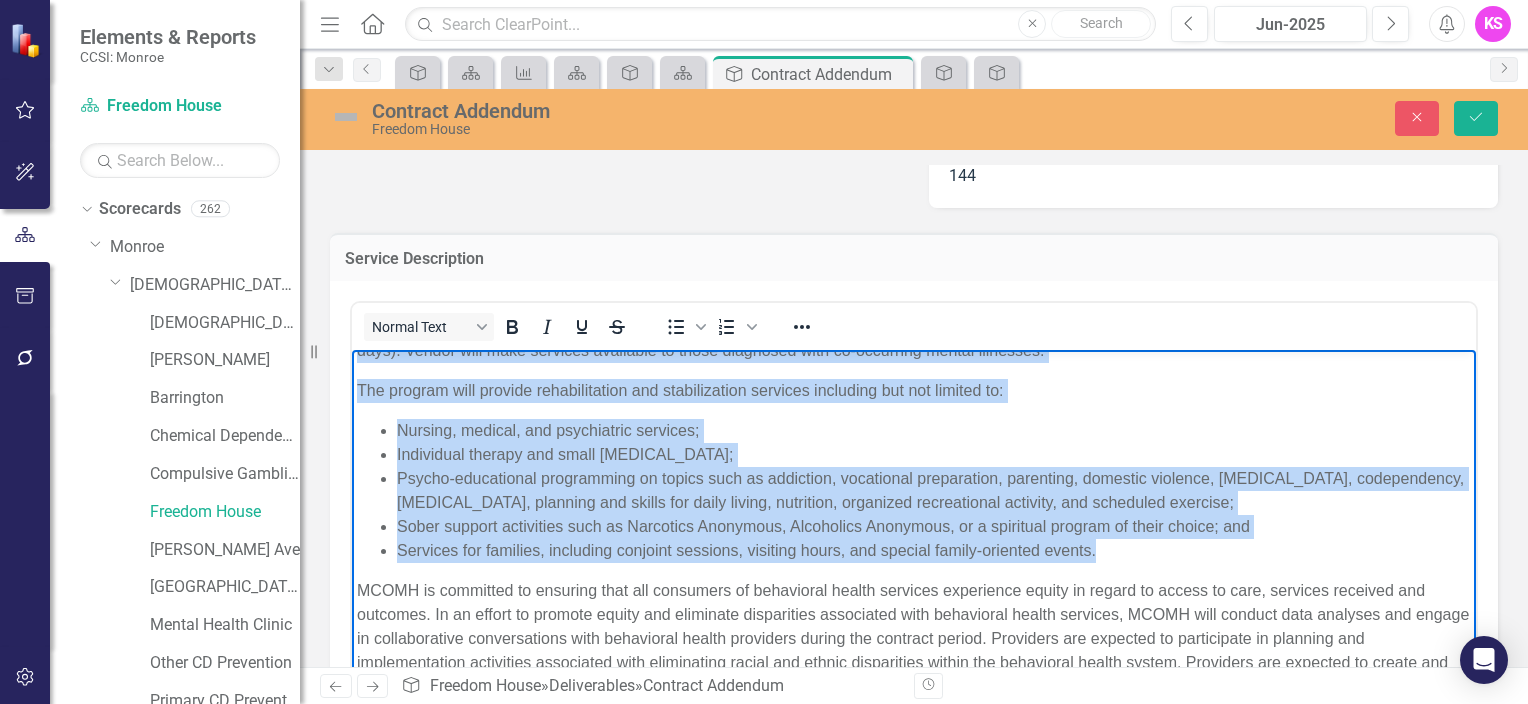 scroll, scrollTop: 0, scrollLeft: 0, axis: both 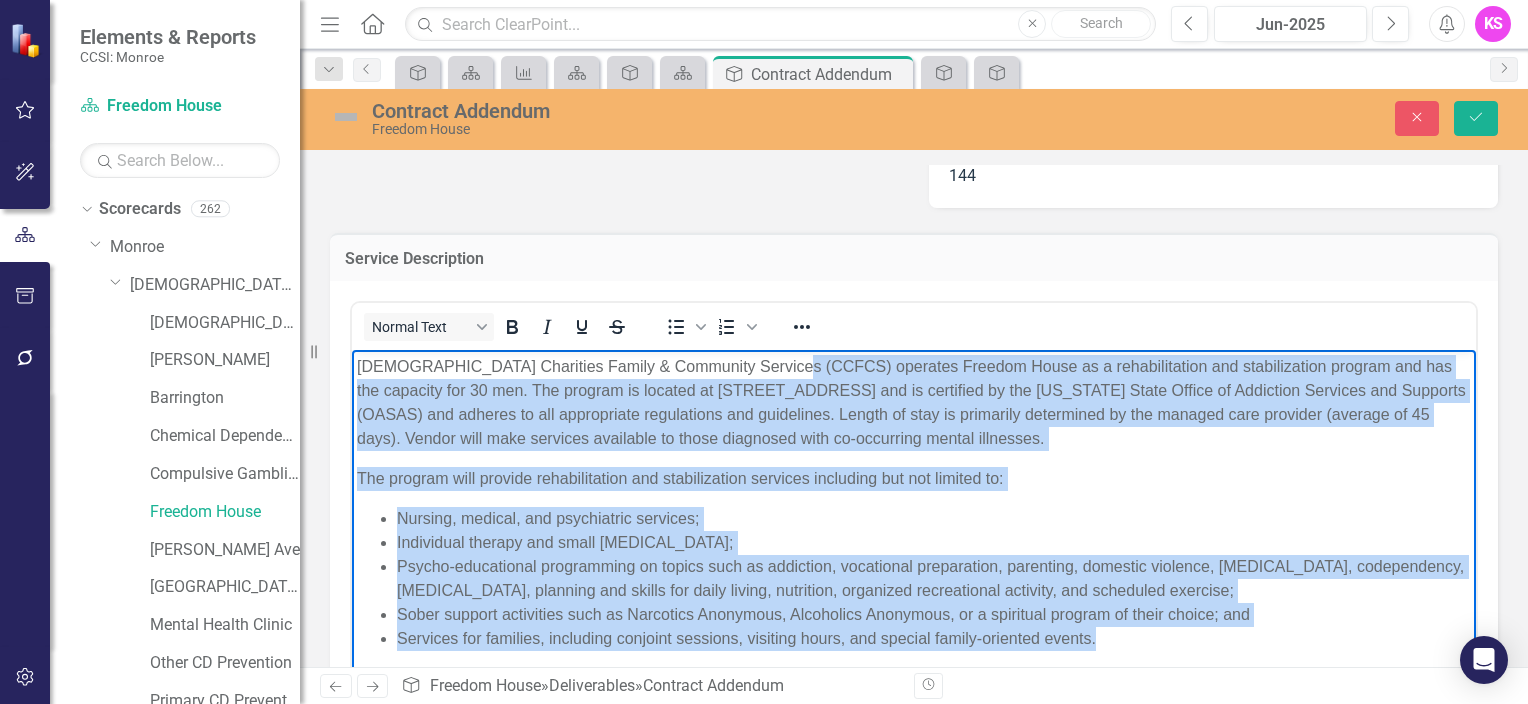 copy on "operates Freedom House as a rehabilitation and stabilization program and has the capacity for 30 men. The program is located at [STREET_ADDRESS] and is certified by the [US_STATE] State Office of Addiction Services and Supports (OASAS) and adheres to all appropriate regulations and guidelines. Length of stay is primarily determined by the managed care provider (average of 45 days). Vendor will make services available to those diagnosed with co-occurring mental illnesses. The program will provide rehabilitation and stabilization services including but not limited to: Nursing, medical, and psychiatric services; Individual therapy and small [MEDICAL_DATA]; Psycho-educational programming on topics such as addiction, vocational preparation, parenting, domestic violence, [MEDICAL_DATA], codependency, [MEDICAL_DATA], planning and skills for daily living, nutrition, organized recreational activity, and scheduled exercise; Sober support activities such as Narcotics Anonymous, Alcoholics Anonymous, or a spiritua..." 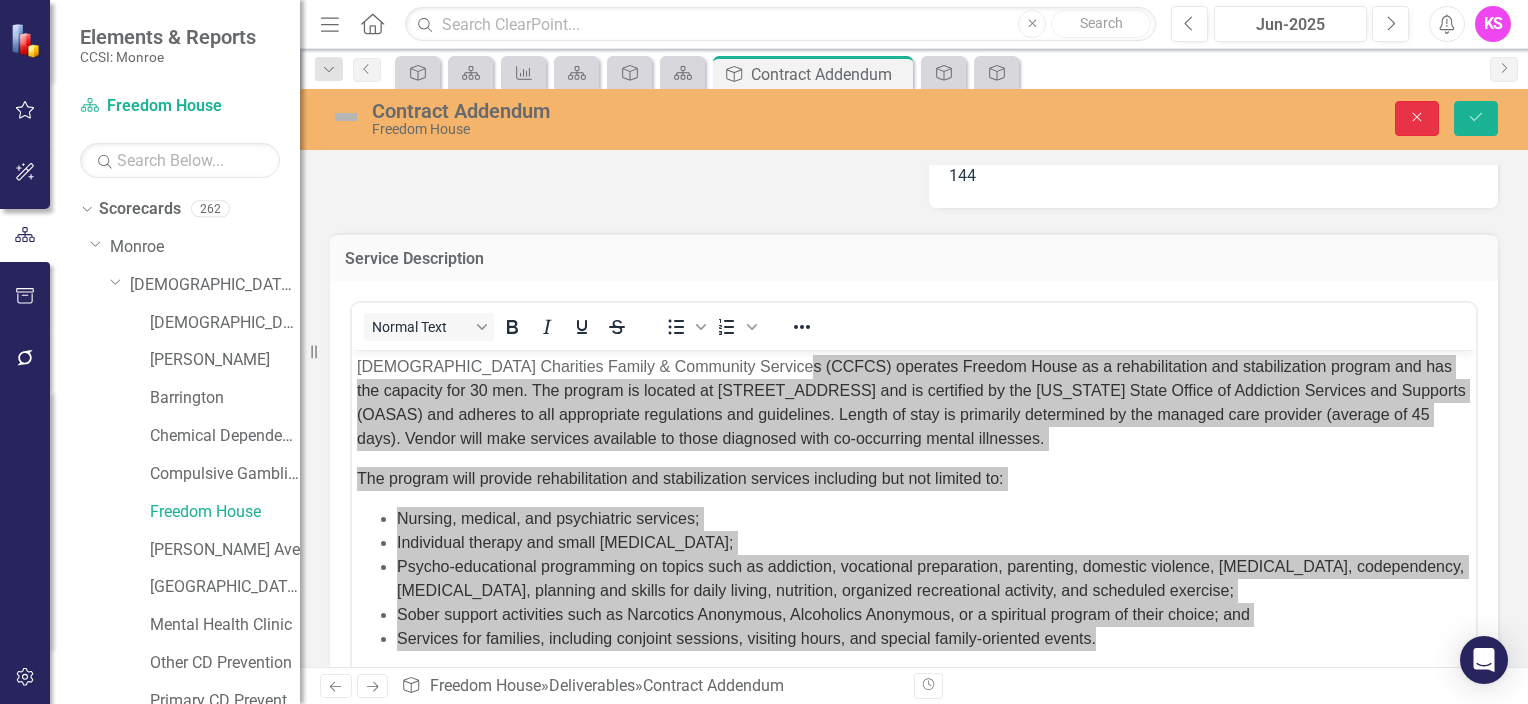 click on "Close" 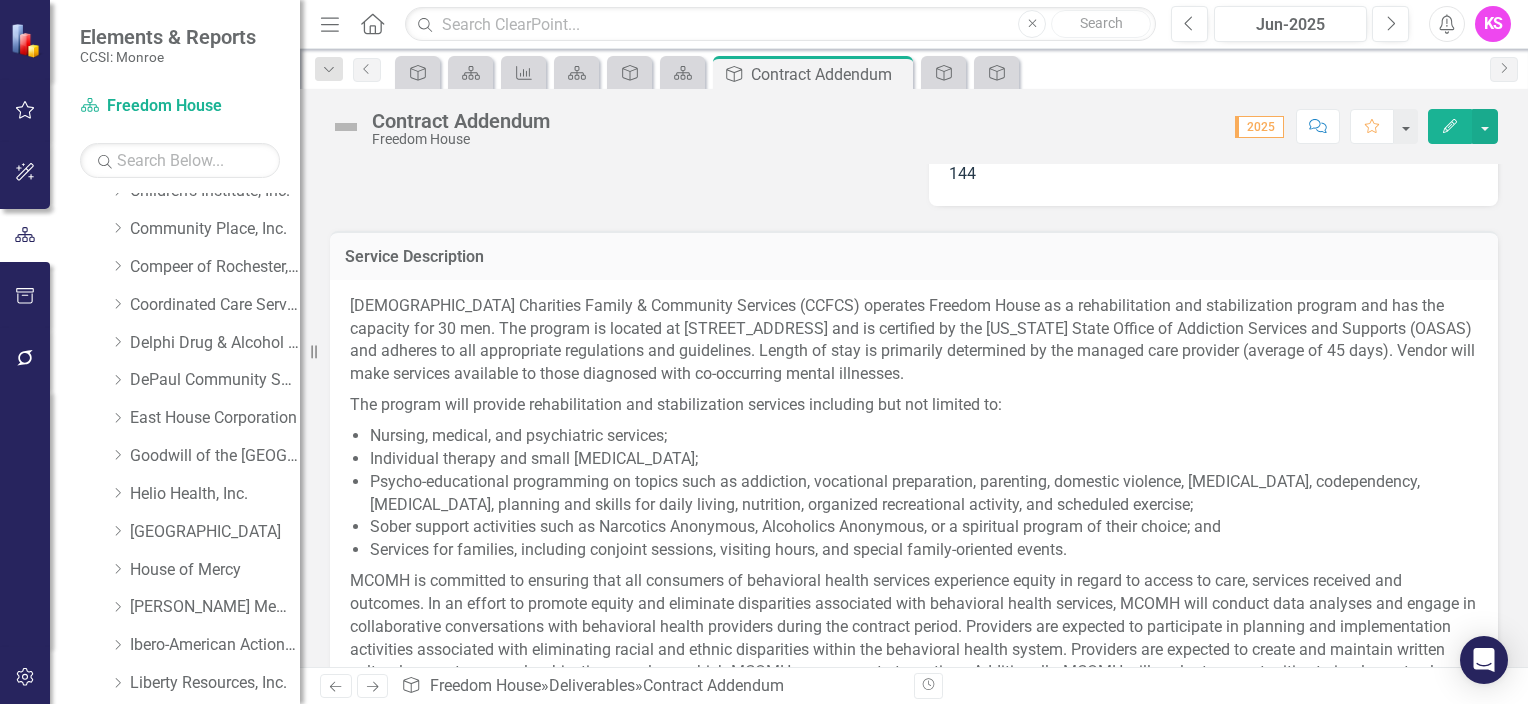 scroll, scrollTop: 700, scrollLeft: 0, axis: vertical 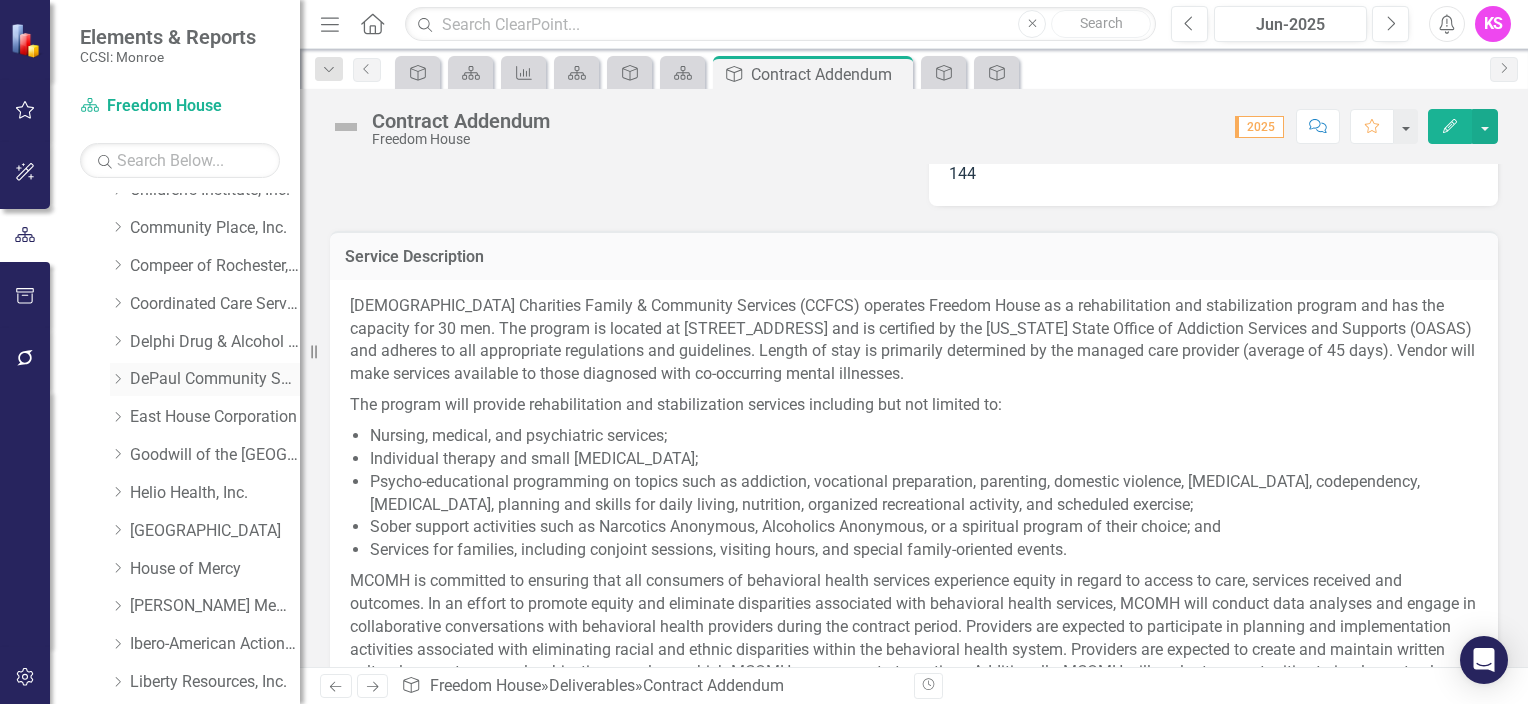 click on "Dropdown" 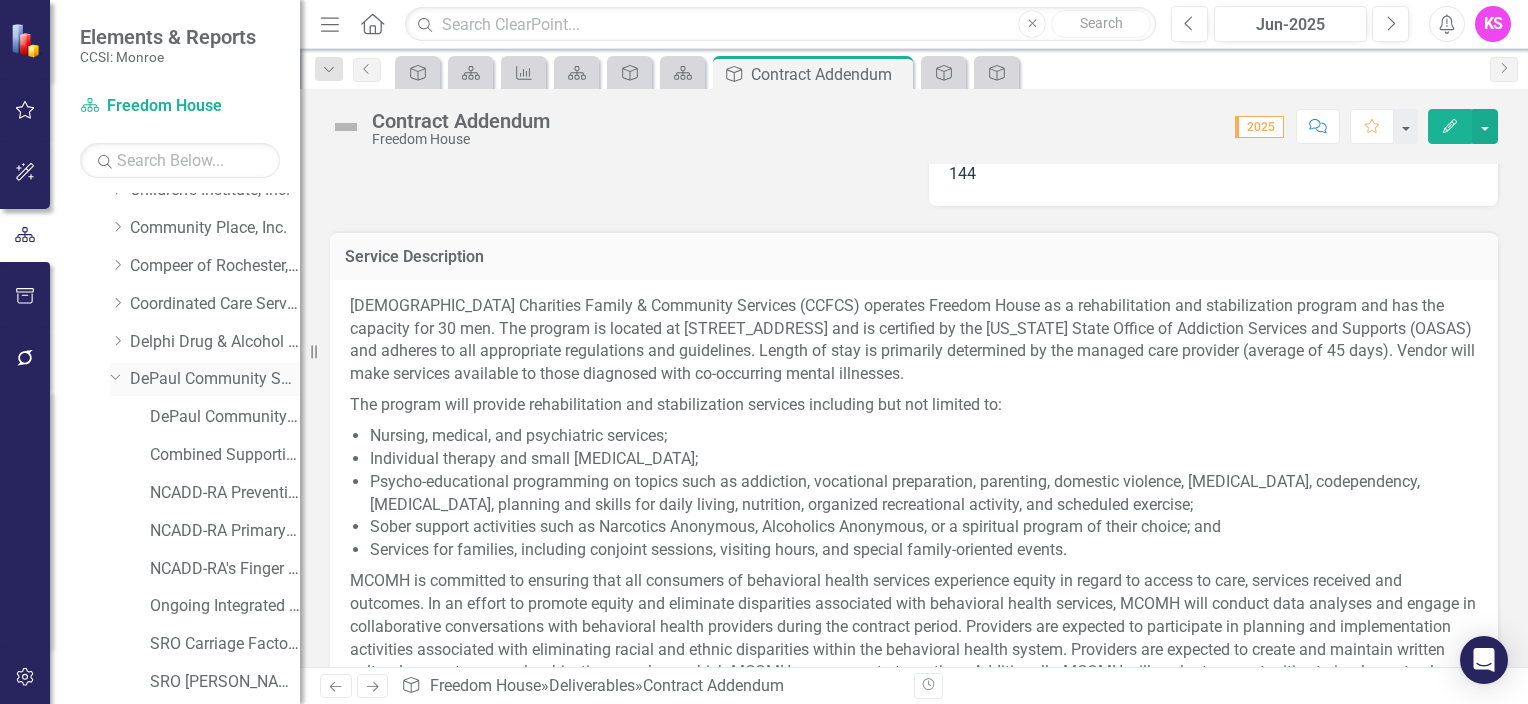 click on "DePaul Community Services, lnc." at bounding box center [215, 379] 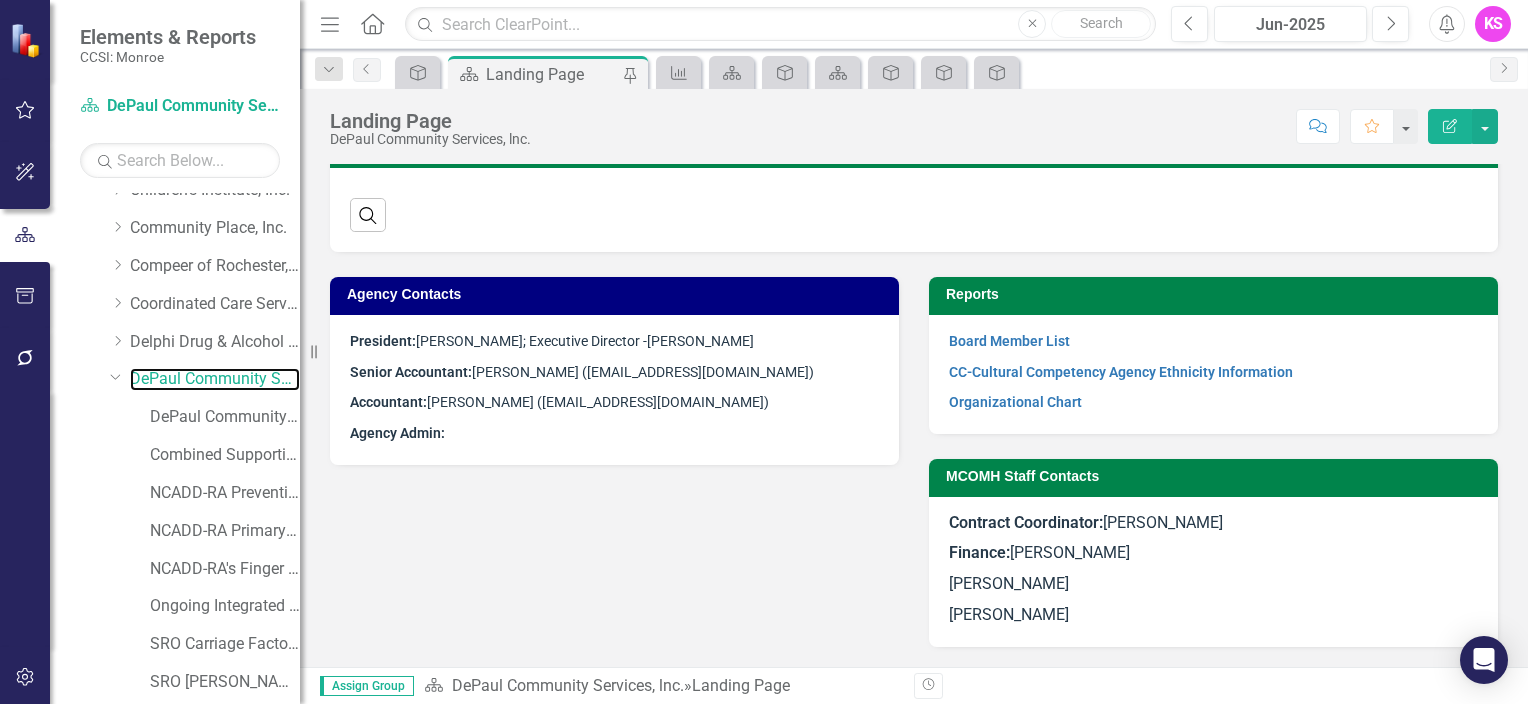 scroll, scrollTop: 612, scrollLeft: 0, axis: vertical 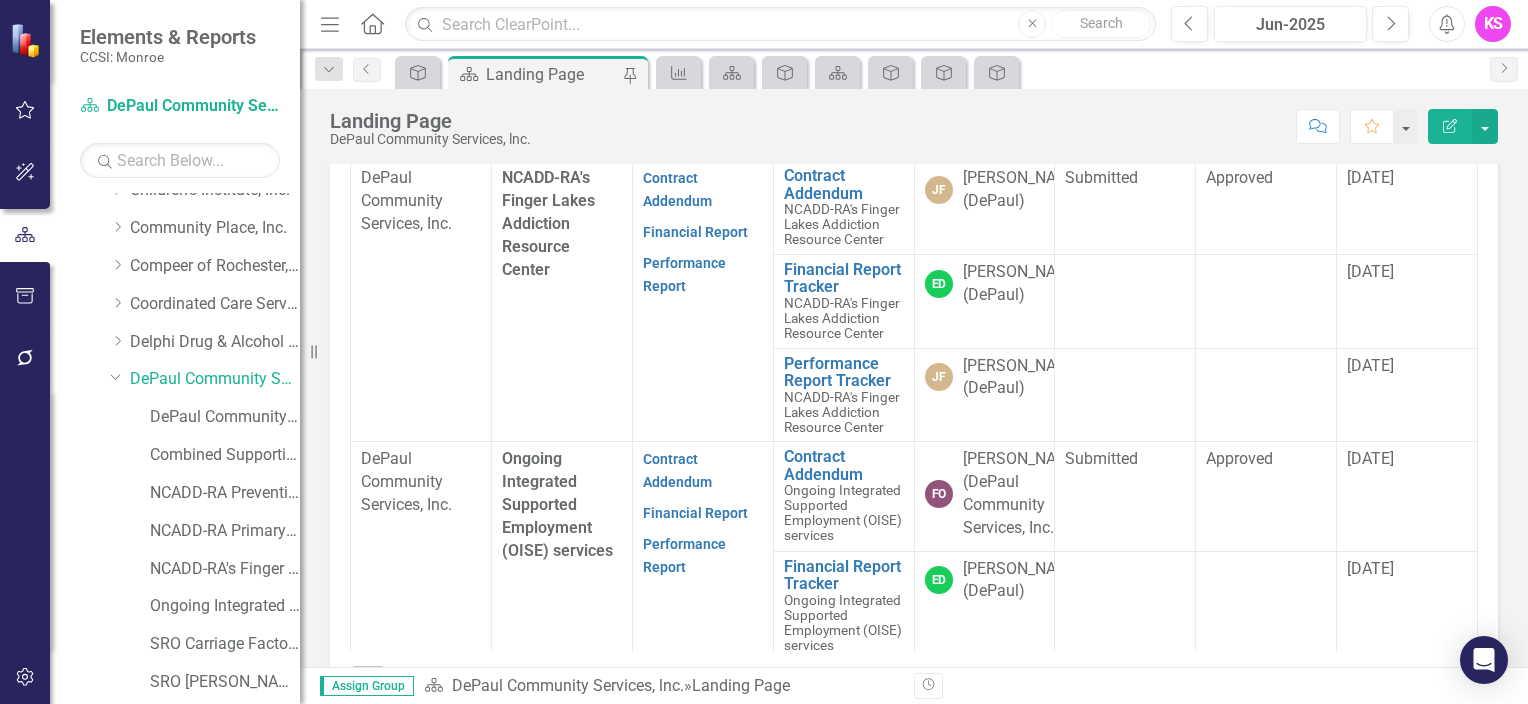 click on "NCADD-RA Primary CD Prevention" at bounding box center [842, 138] 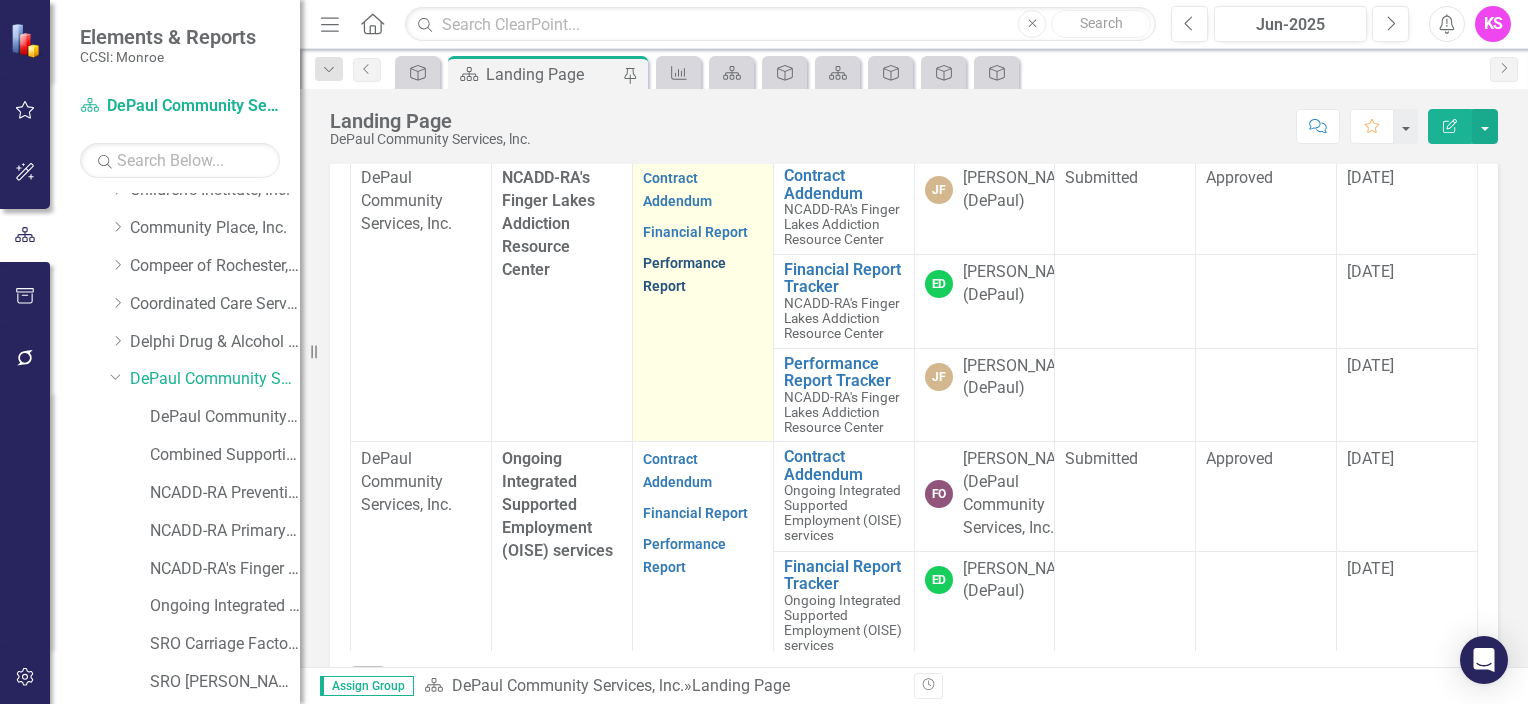 click on "Performance Report" at bounding box center (684, 274) 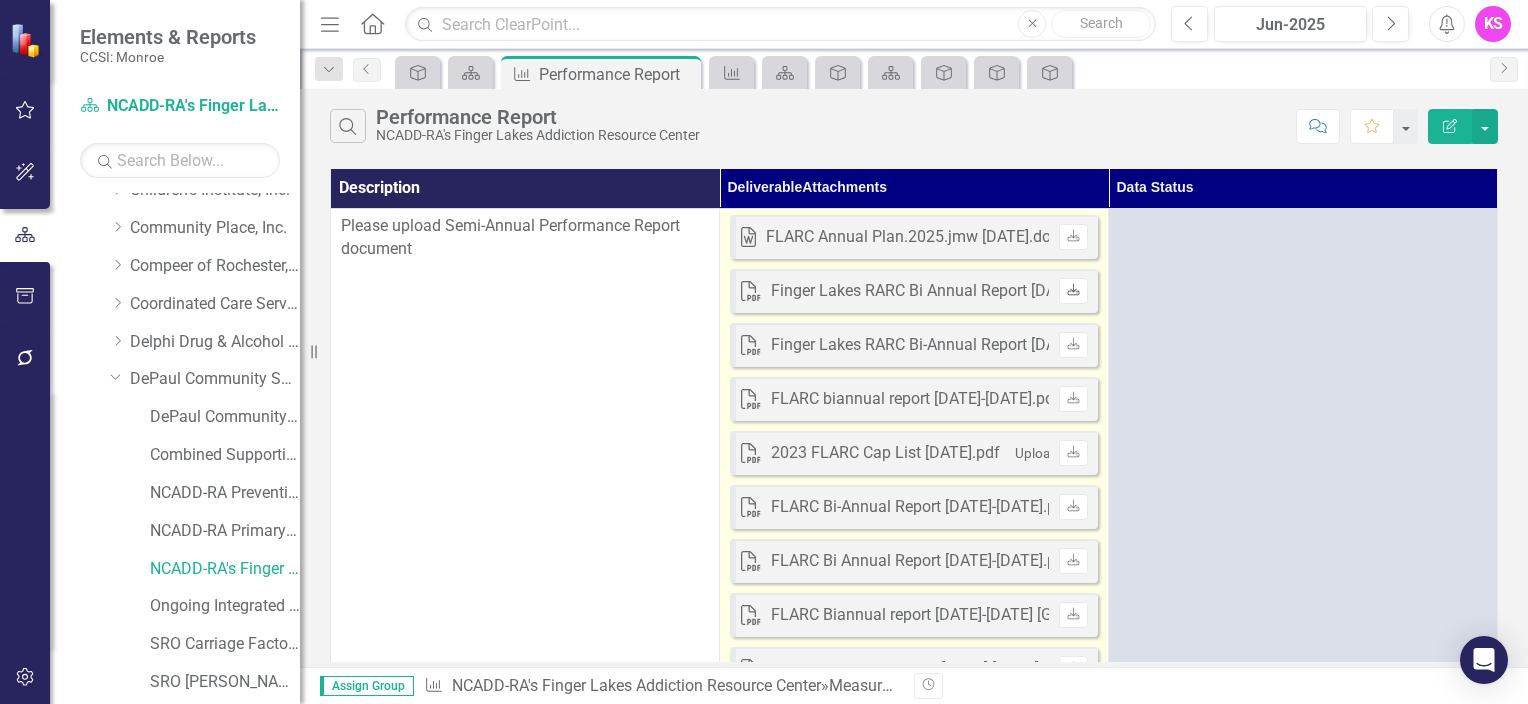click 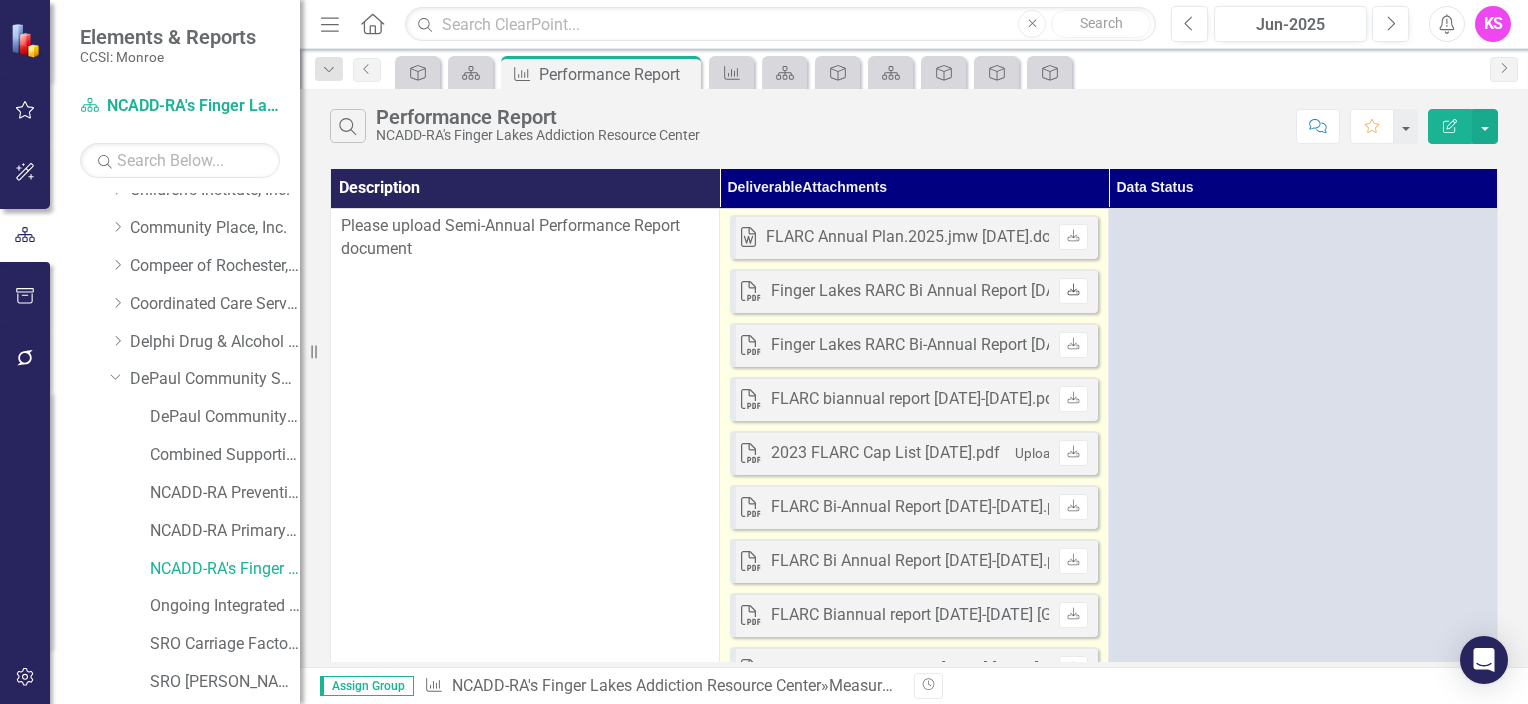 click 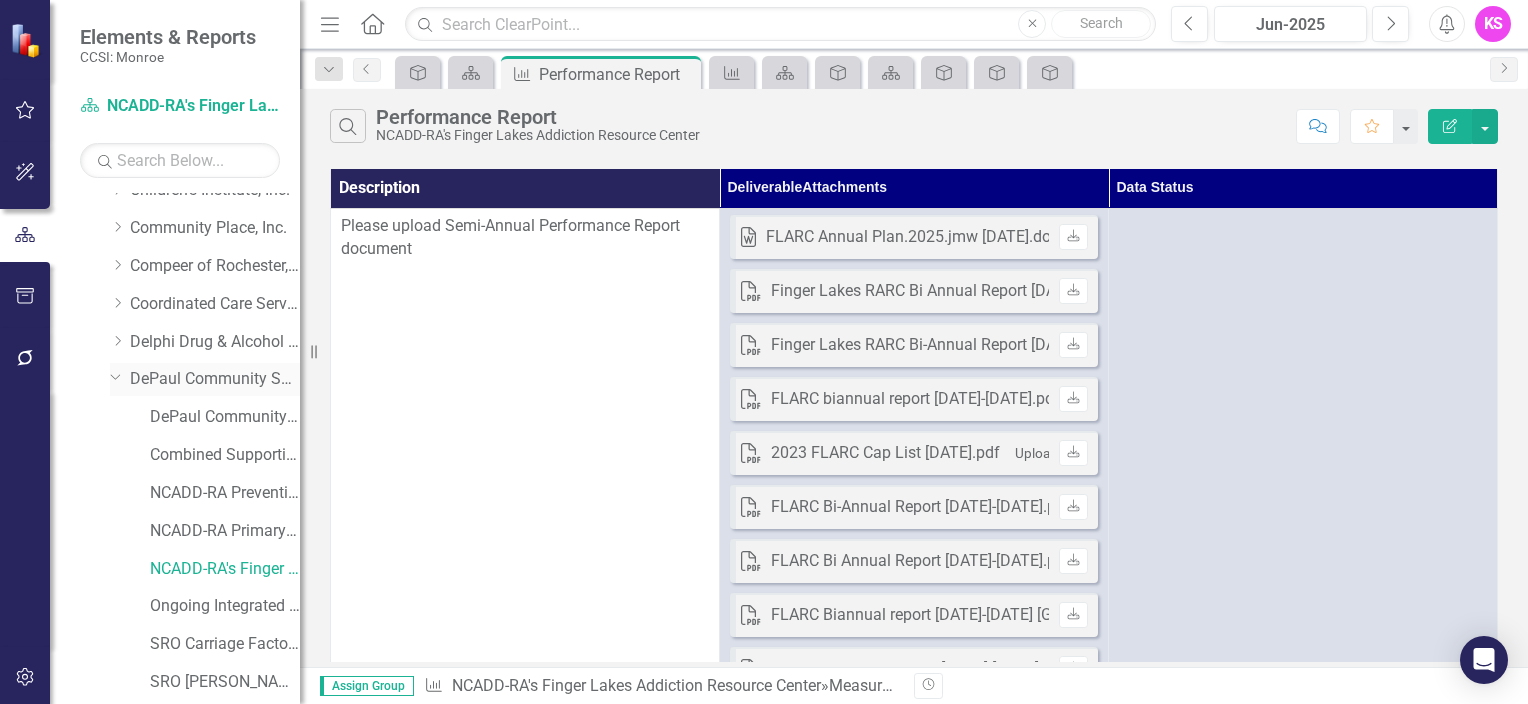 click on "DePaul Community Services, lnc." at bounding box center [215, 379] 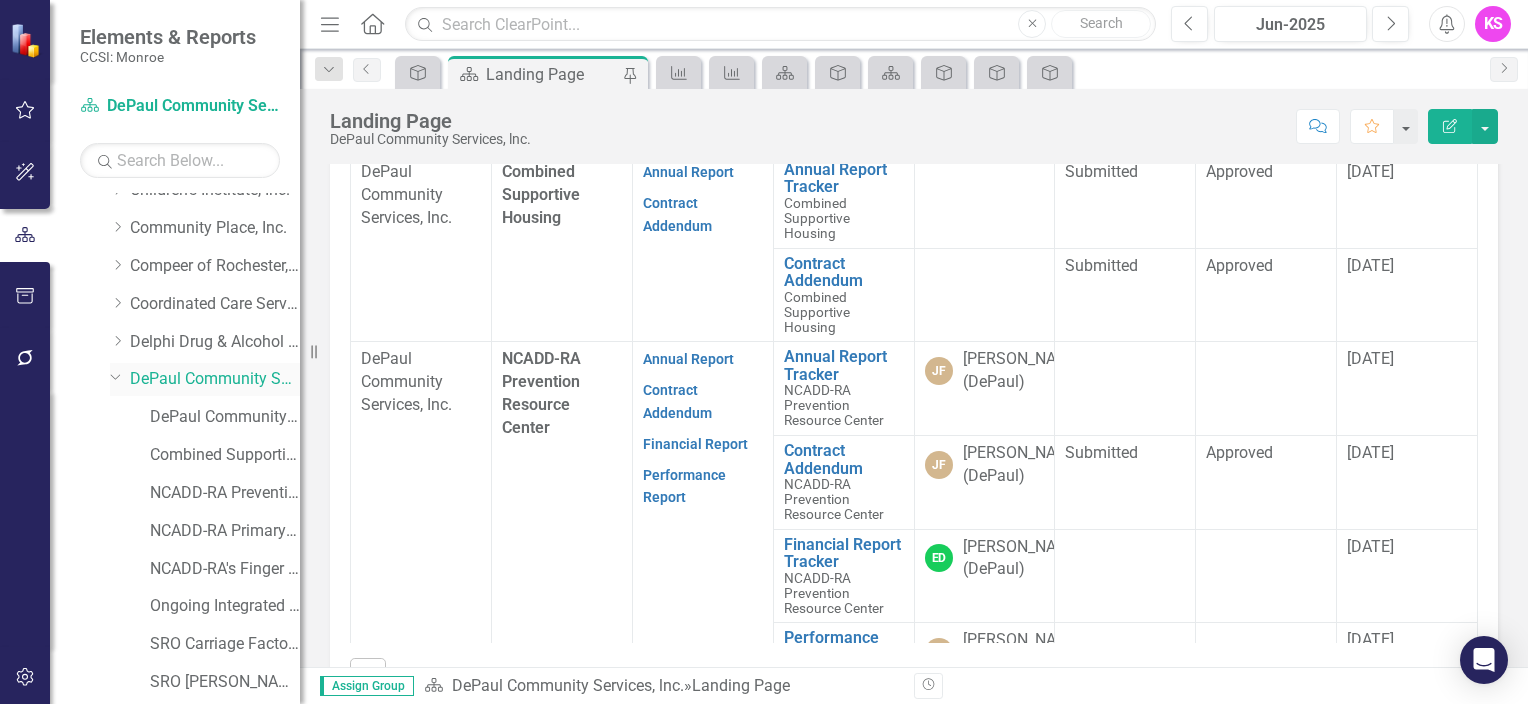 scroll, scrollTop: 800, scrollLeft: 0, axis: vertical 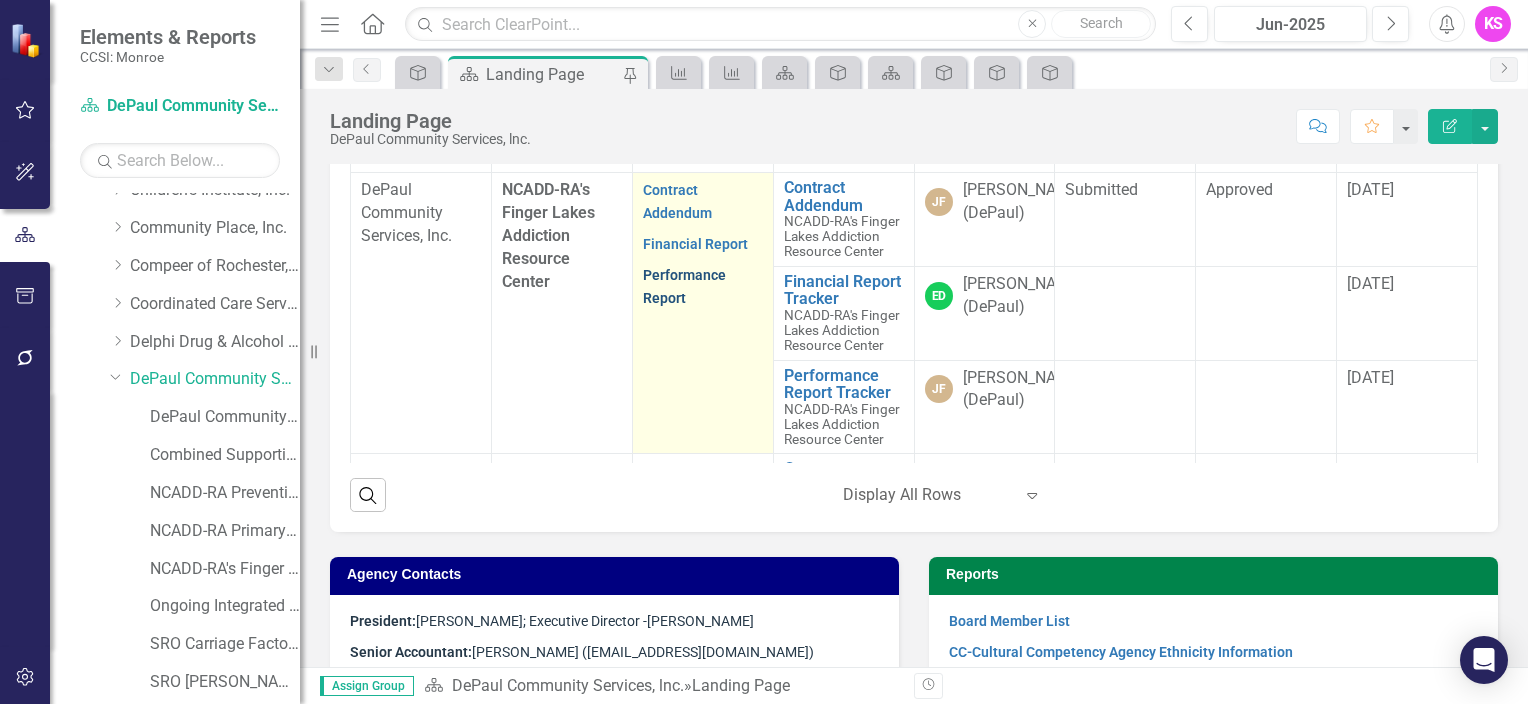 click on "Performance Report" at bounding box center (684, 286) 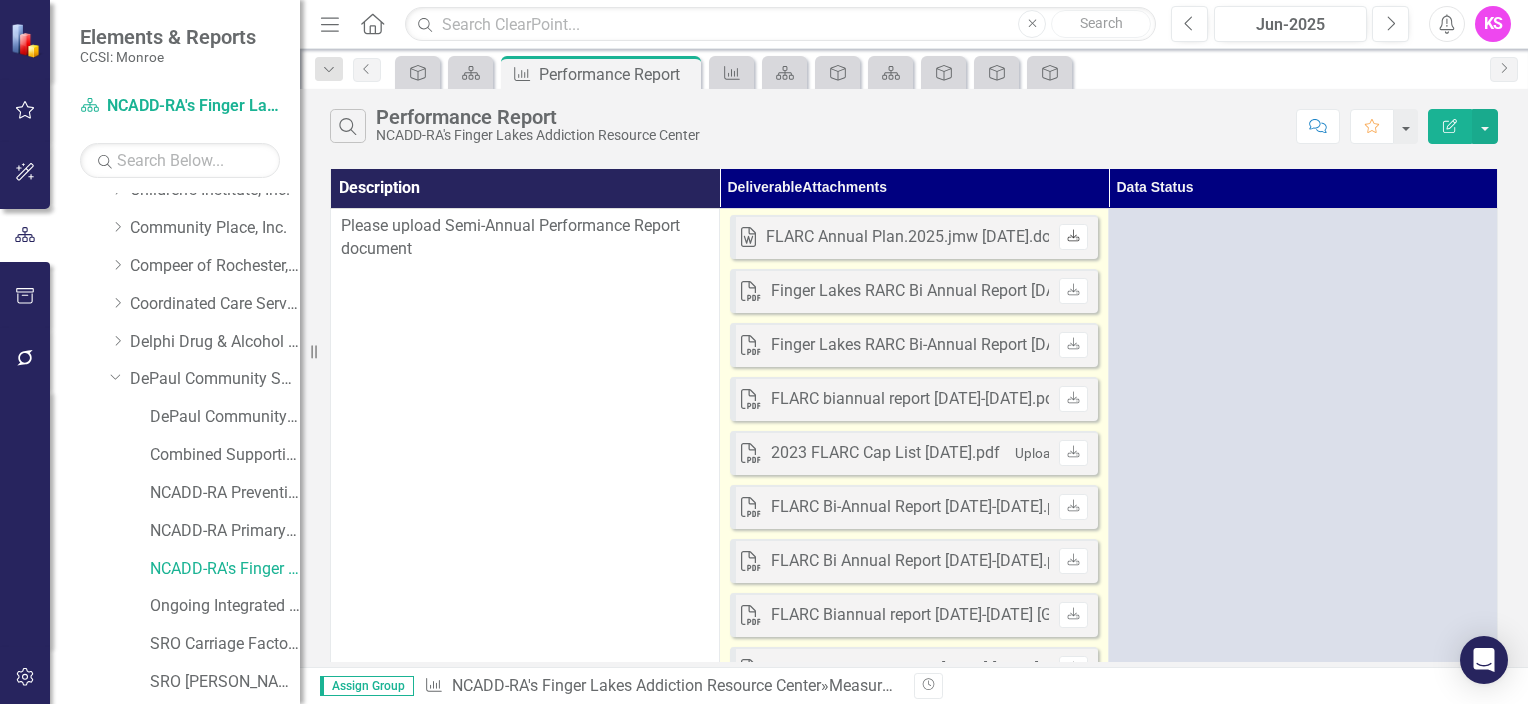 click 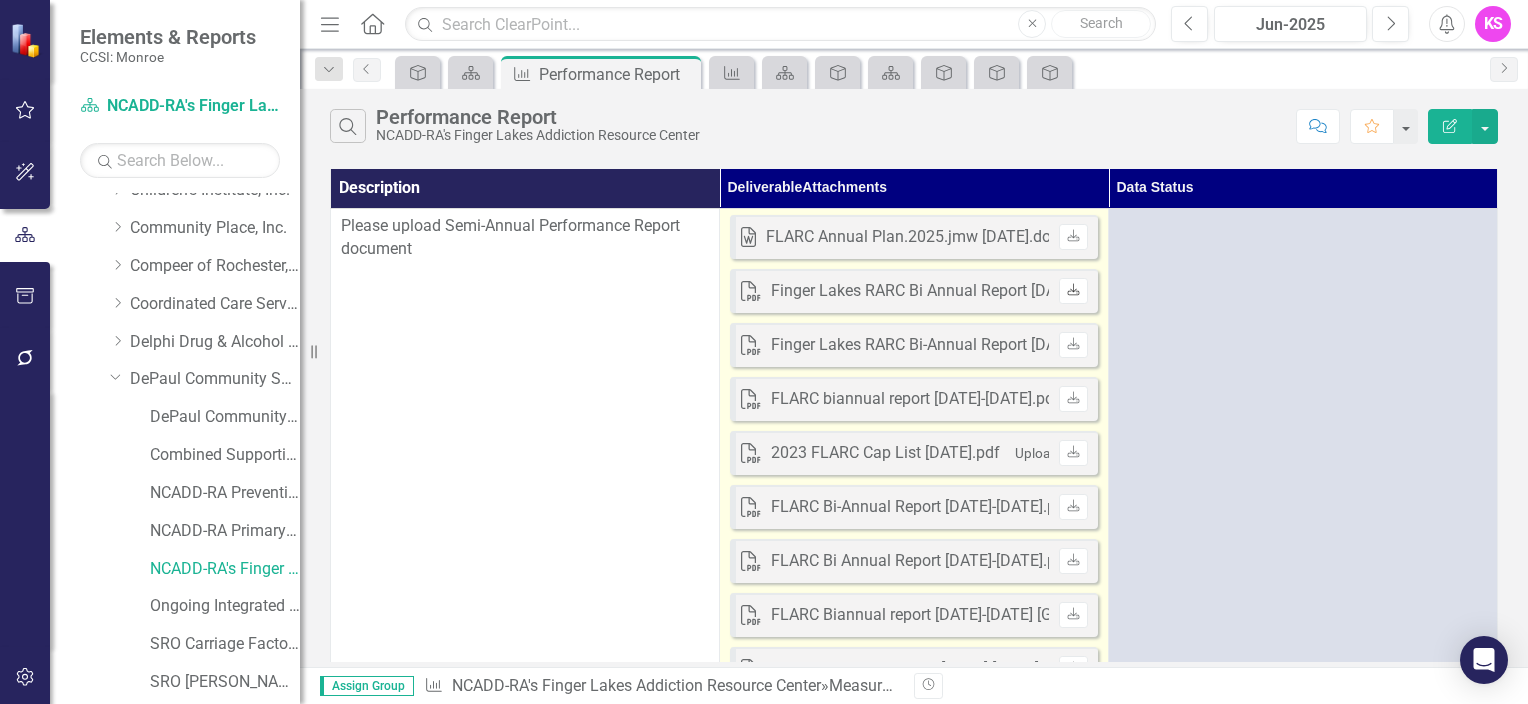 click 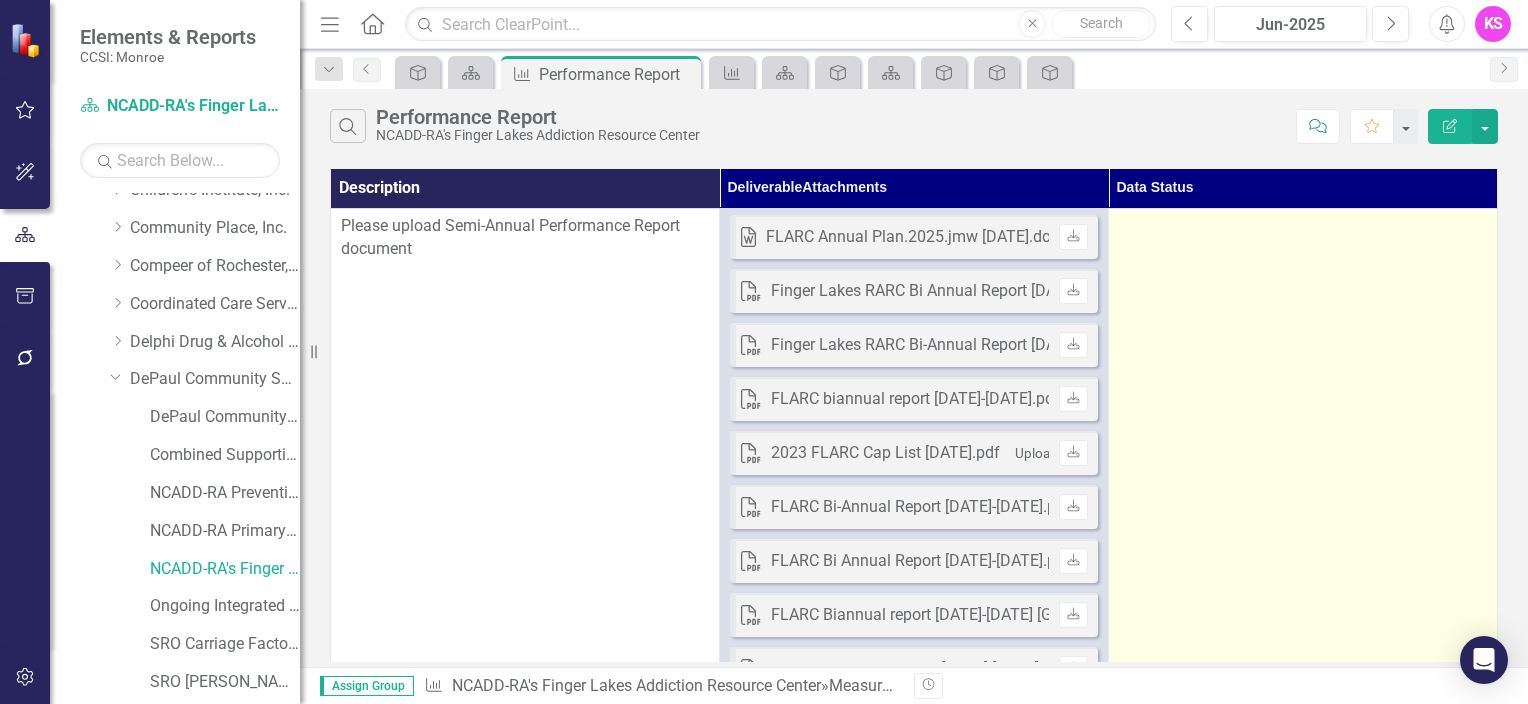 click at bounding box center [1303, 457] 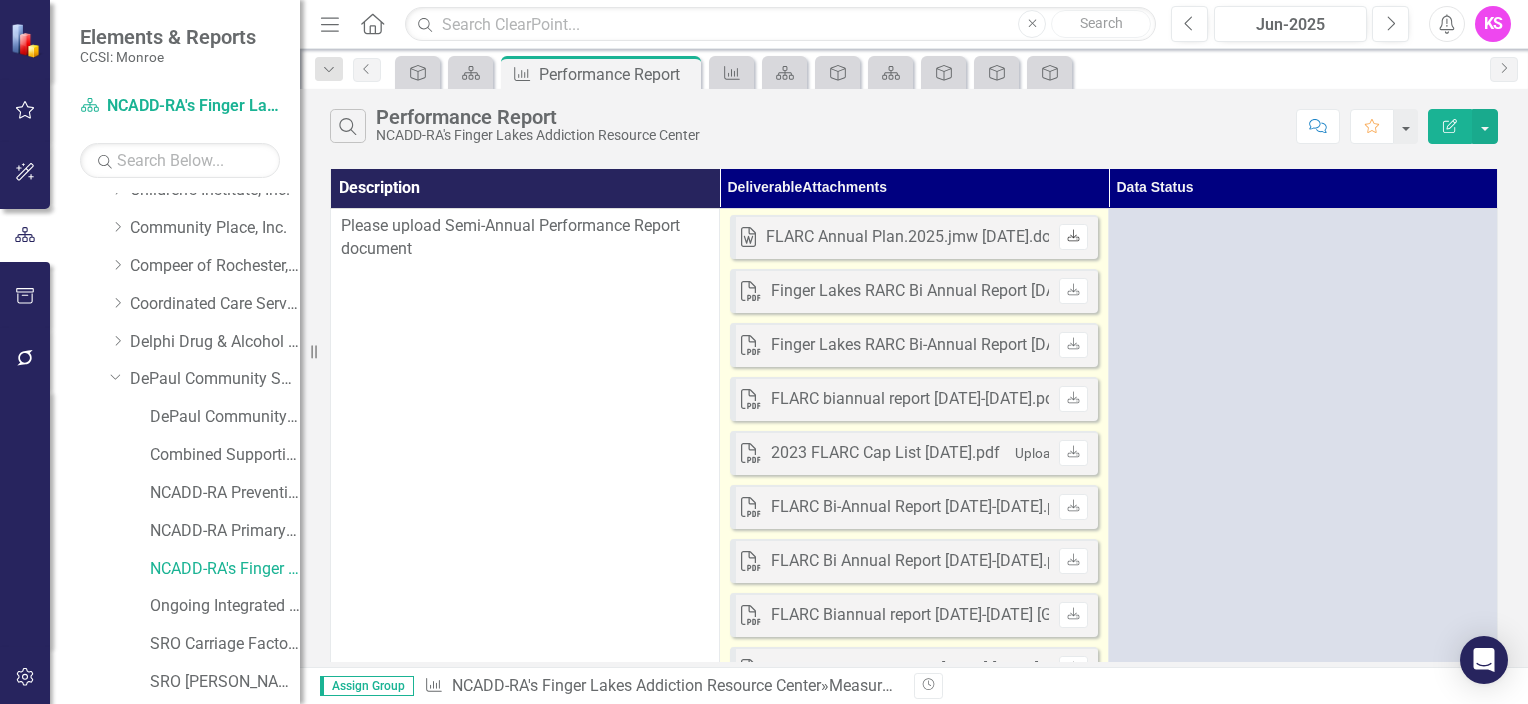 click on "Download" 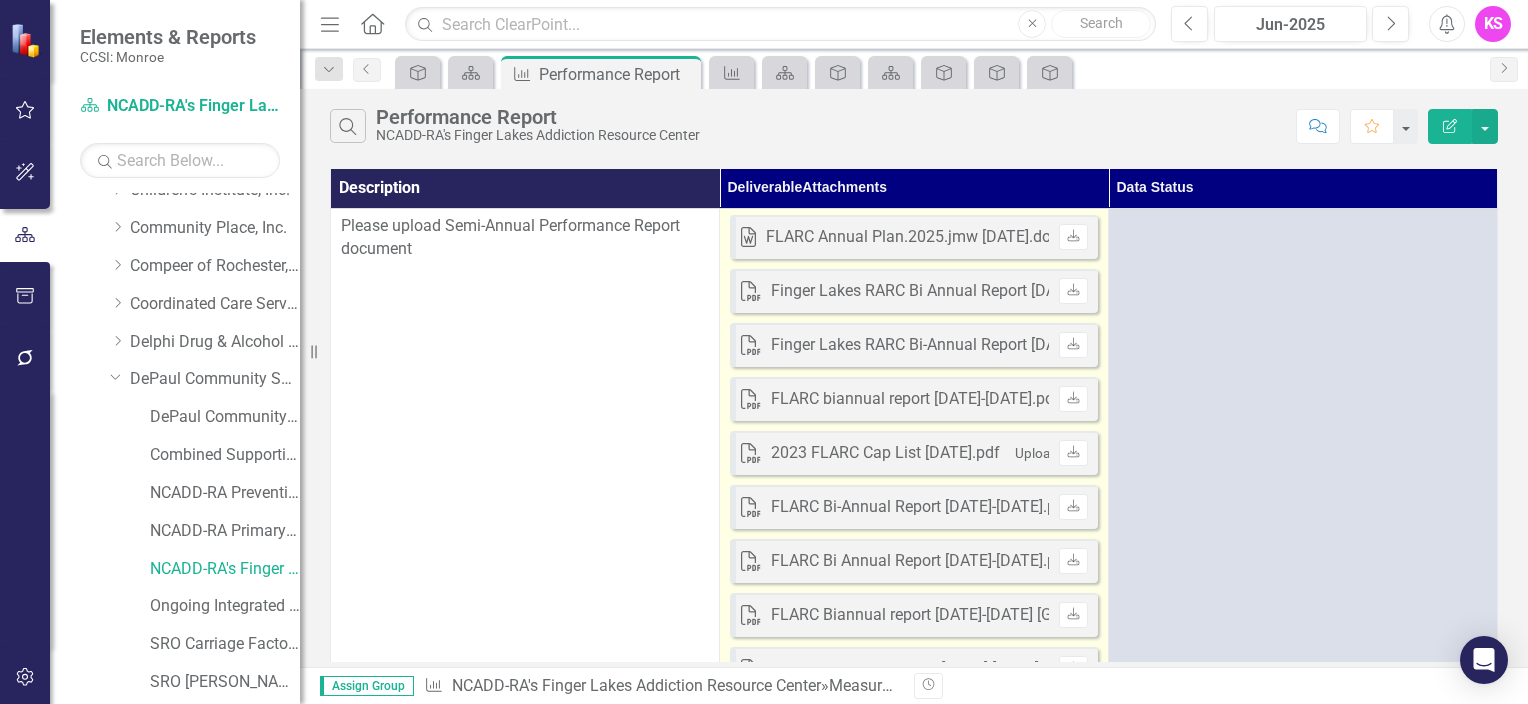 click on "FLARC Annual Plan.2025.jmw [DATE].docx" at bounding box center (916, 237) 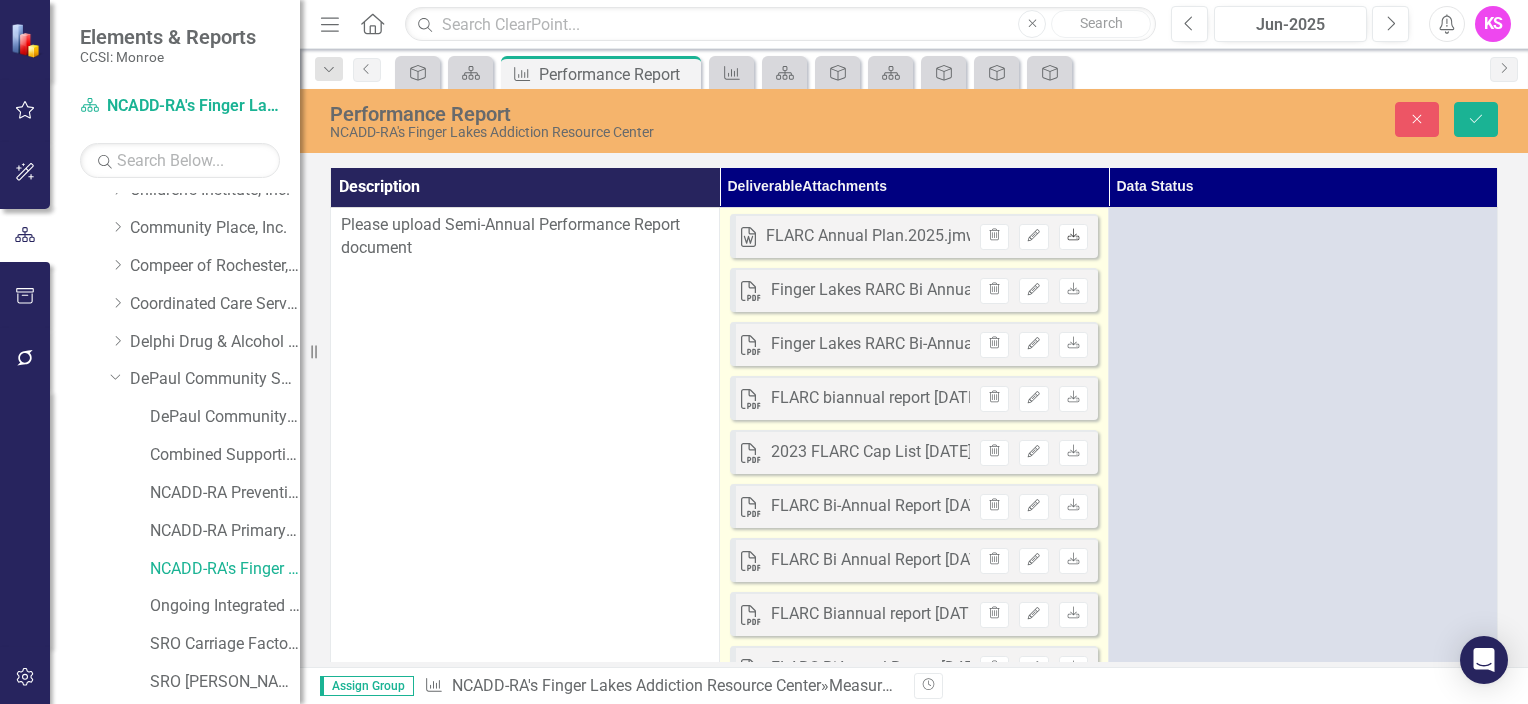 click on "Download" at bounding box center (1073, 237) 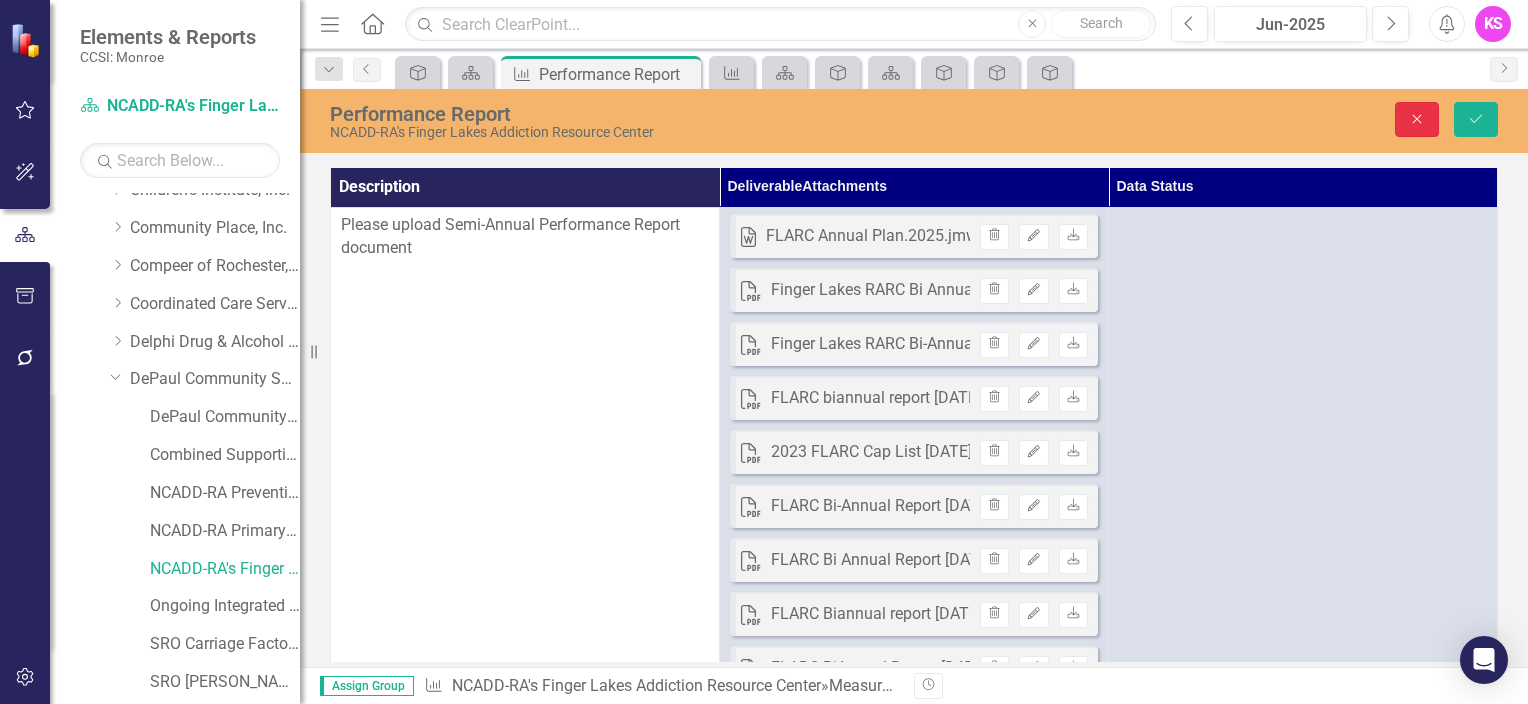 click on "Close" 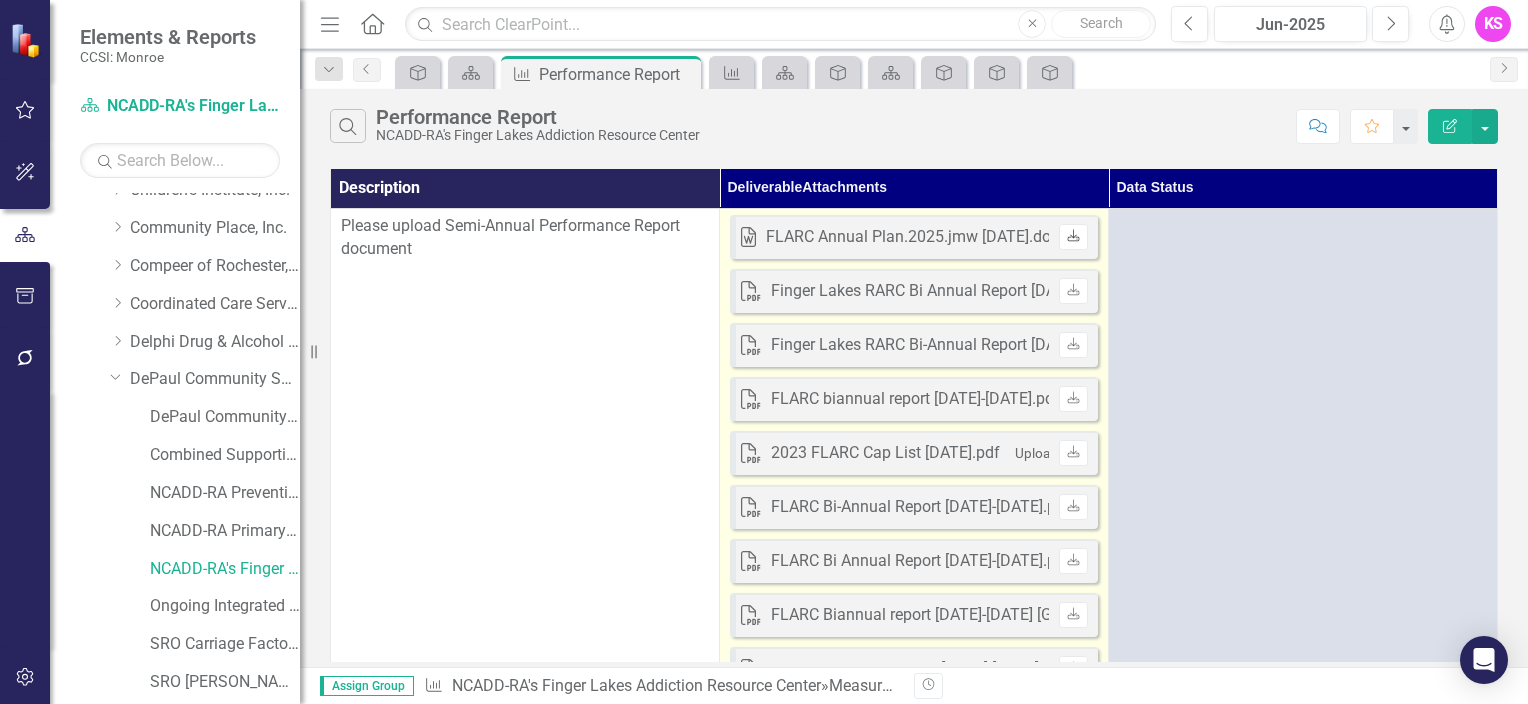 click on "Download" 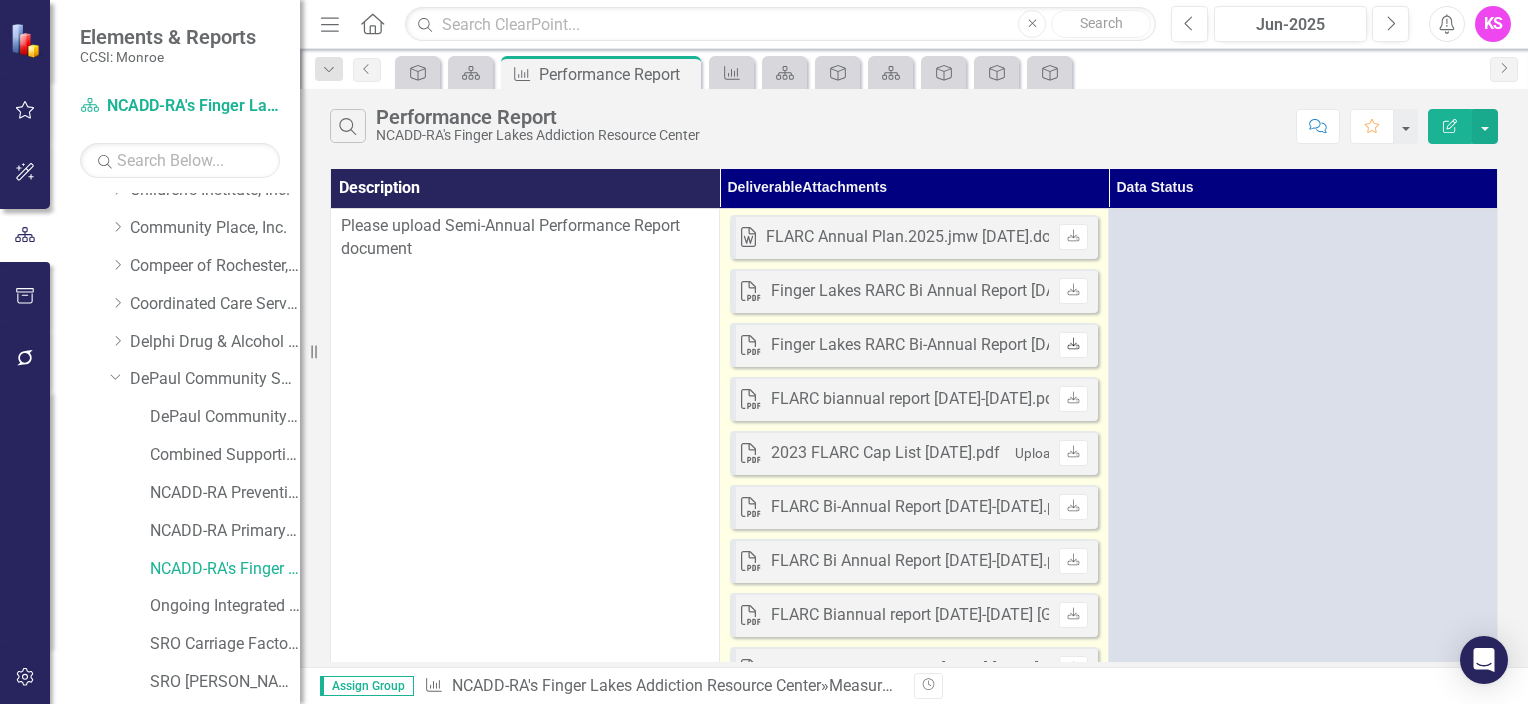 click on "Download" 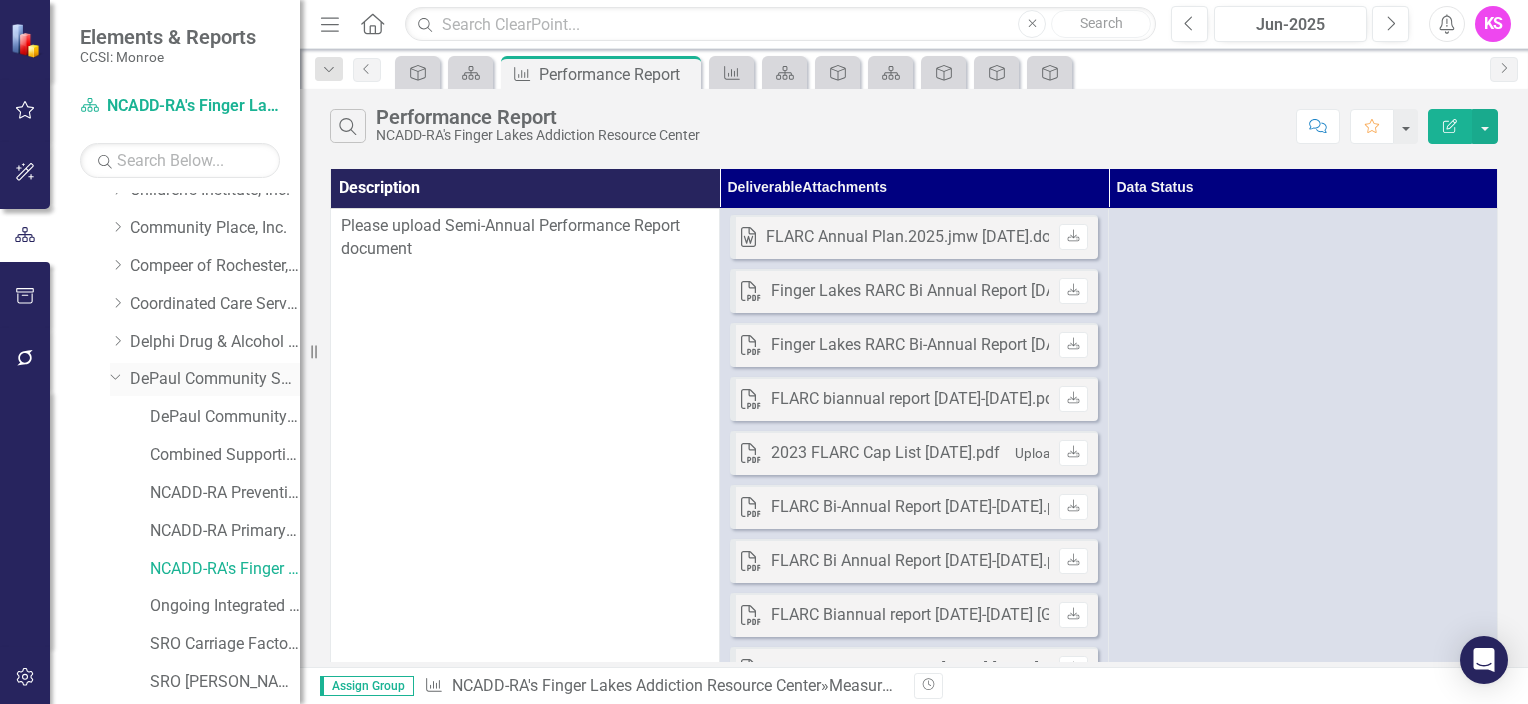 click on "DePaul Community Services, lnc." at bounding box center [215, 379] 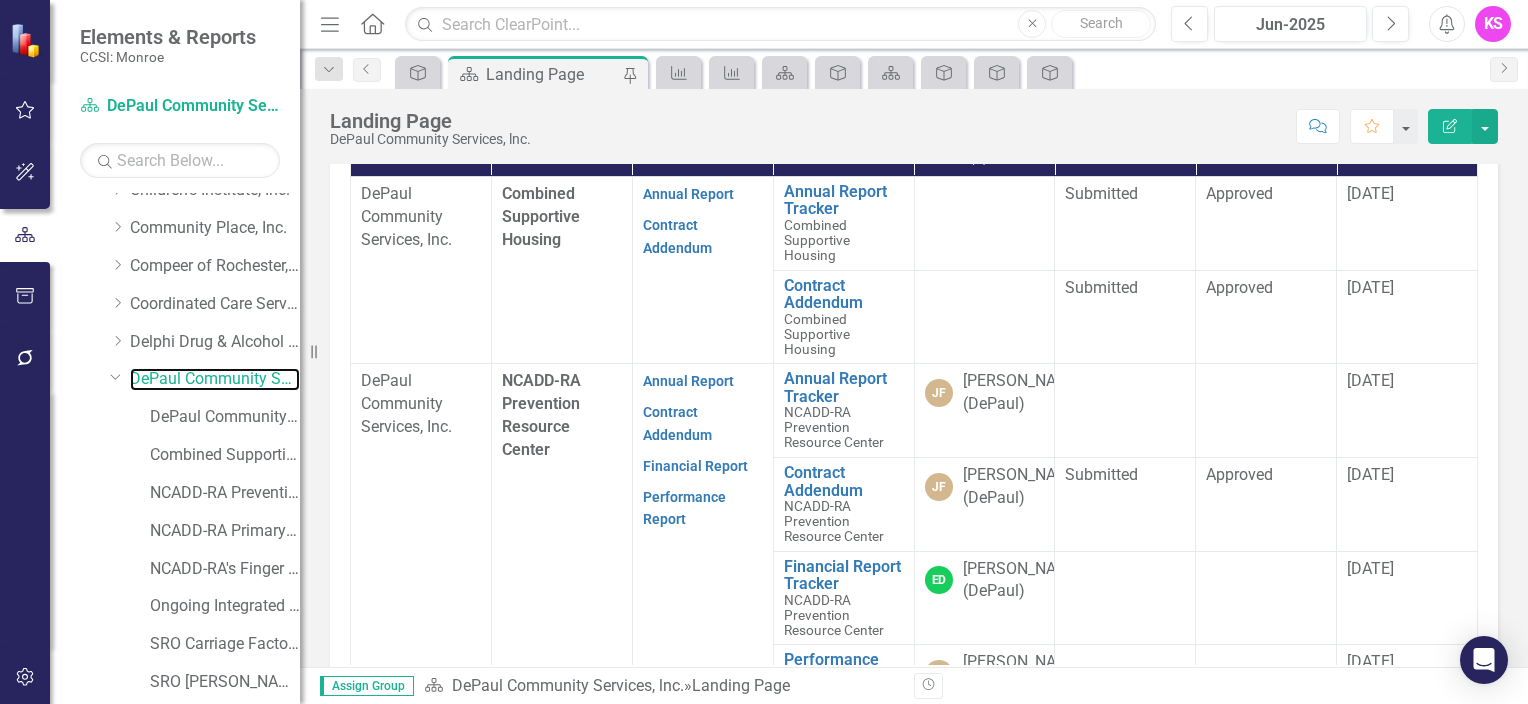 scroll, scrollTop: 600, scrollLeft: 0, axis: vertical 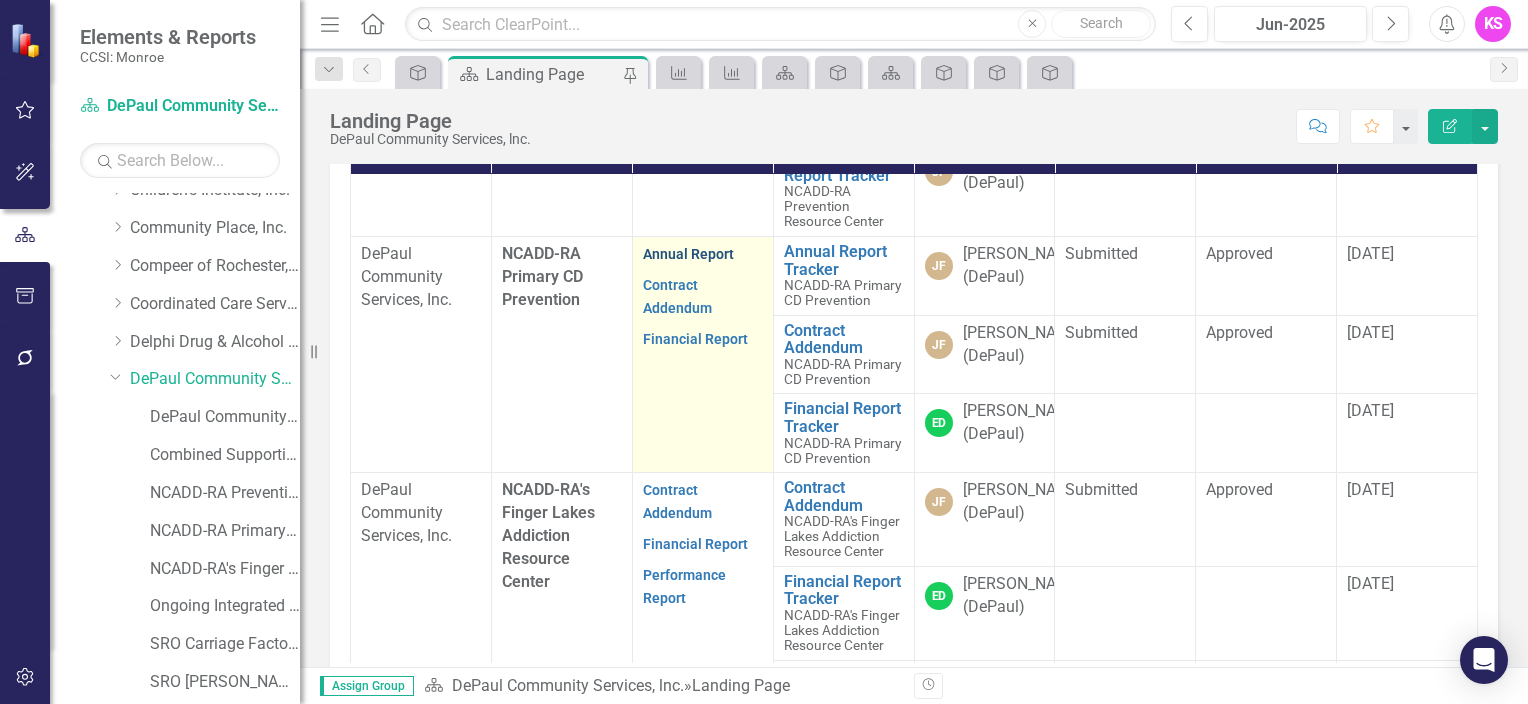 click on "Annual Report" at bounding box center [688, 254] 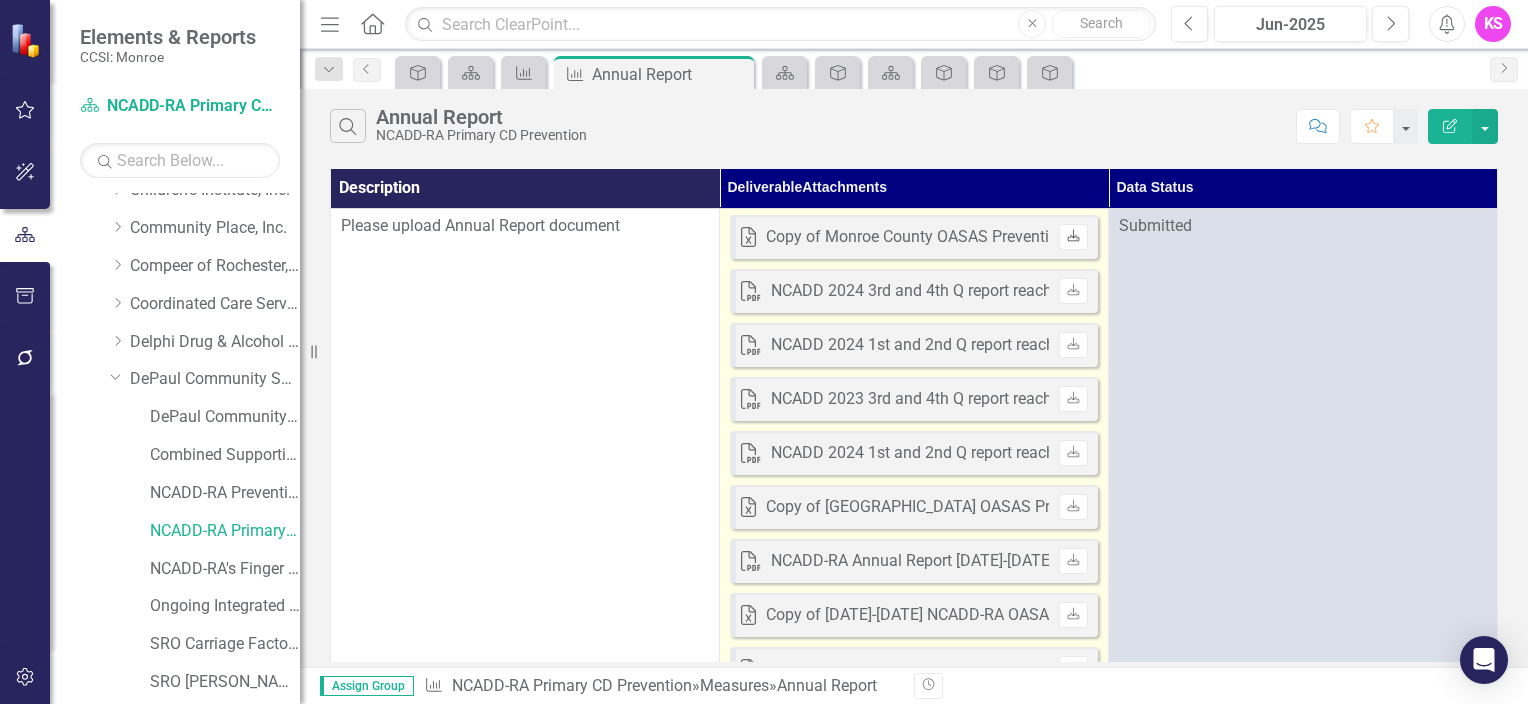click on "Download" 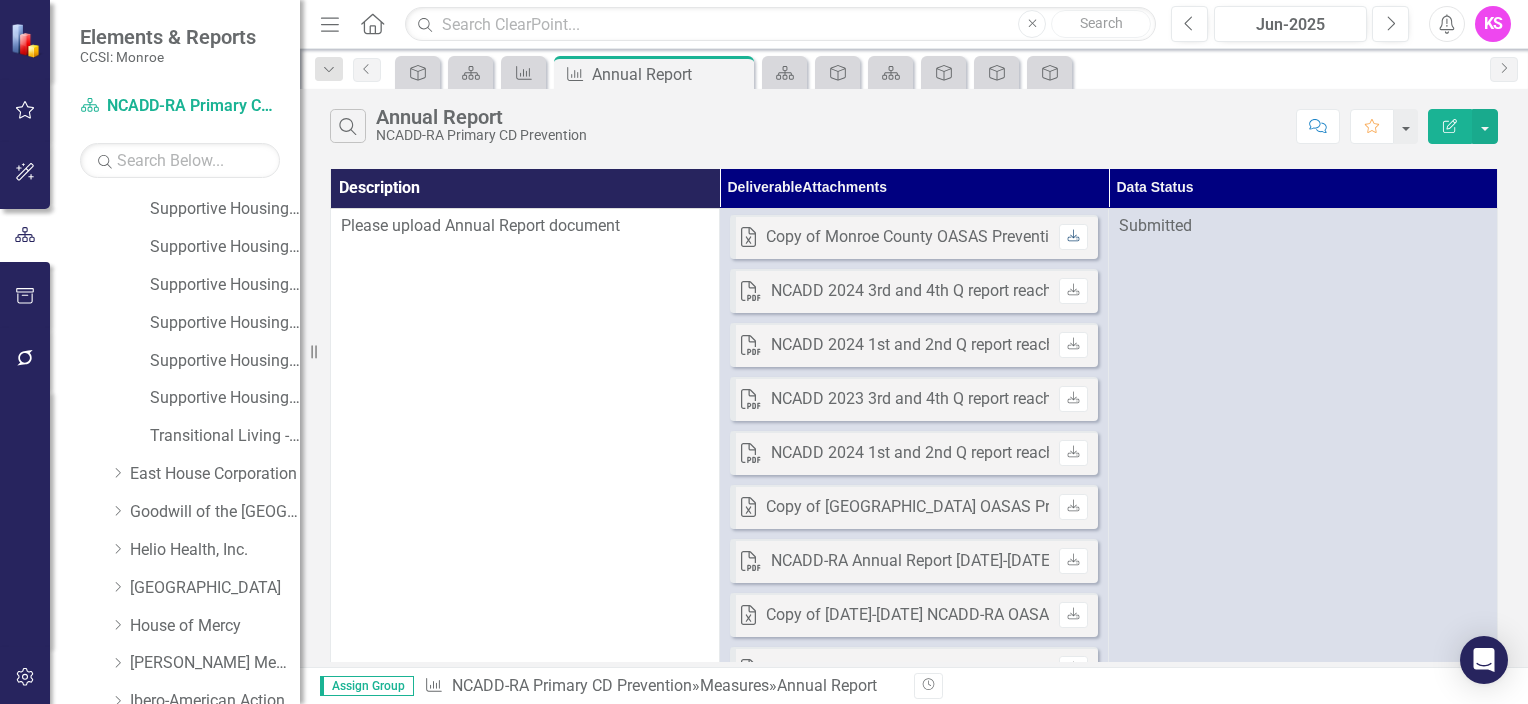 scroll, scrollTop: 1600, scrollLeft: 0, axis: vertical 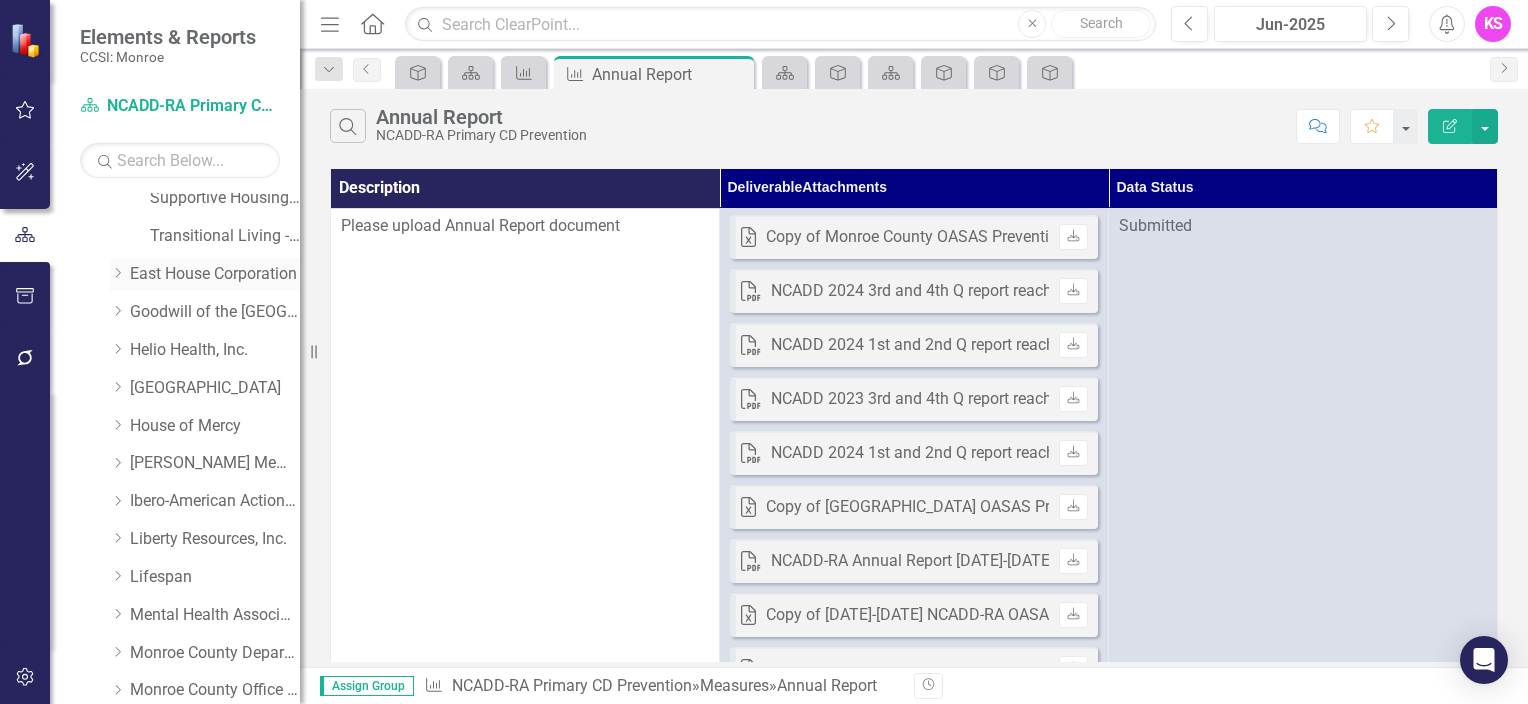 click on "East House Corporation" at bounding box center (215, 274) 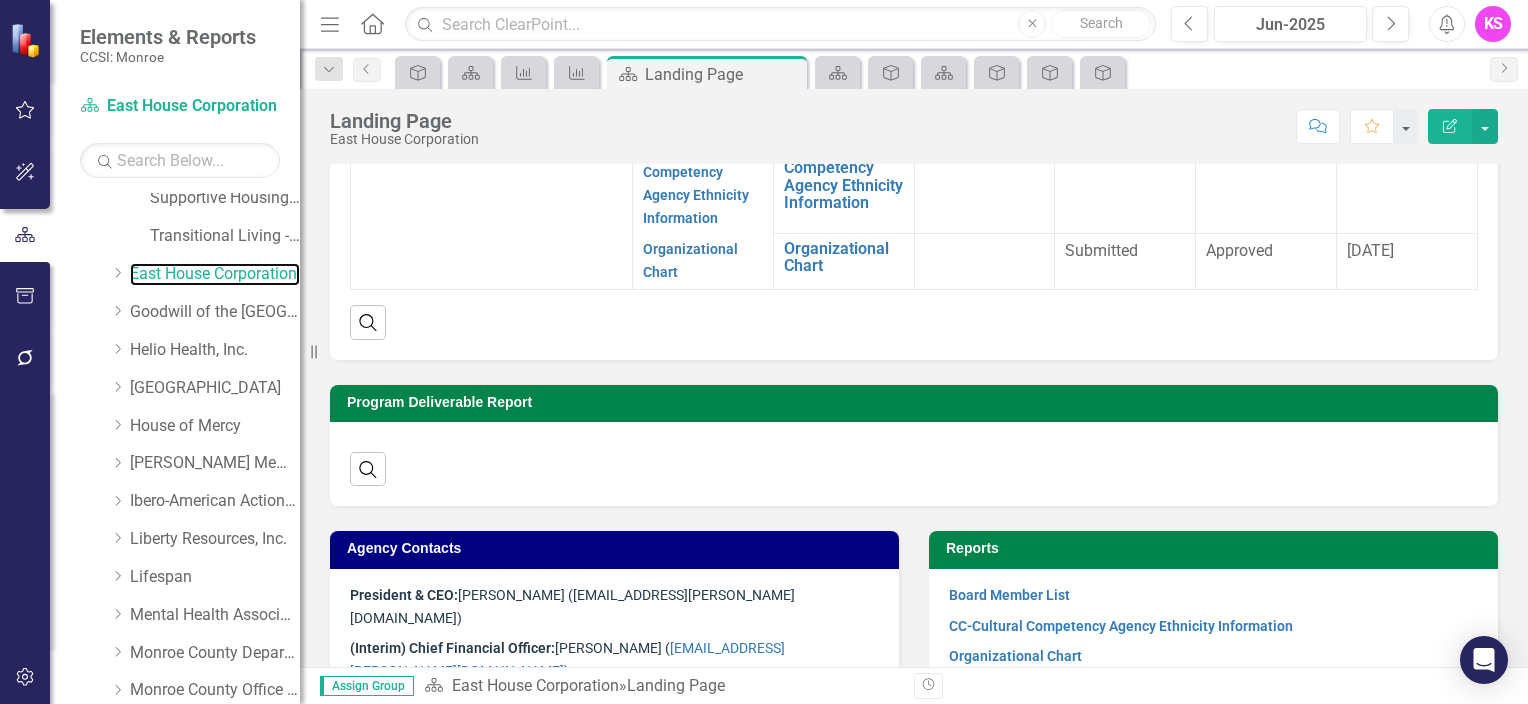 scroll, scrollTop: 549, scrollLeft: 0, axis: vertical 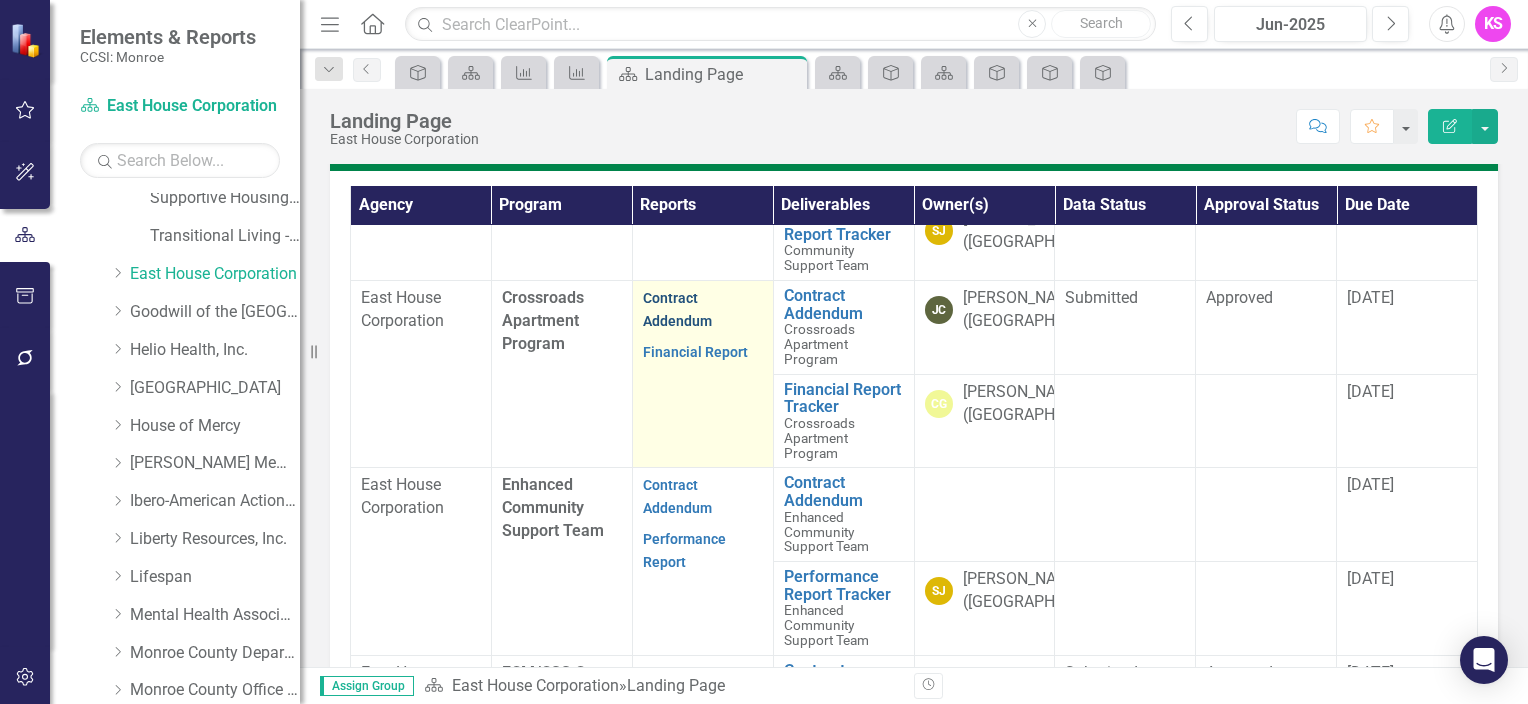 click on "Contract Addendum" at bounding box center [677, 309] 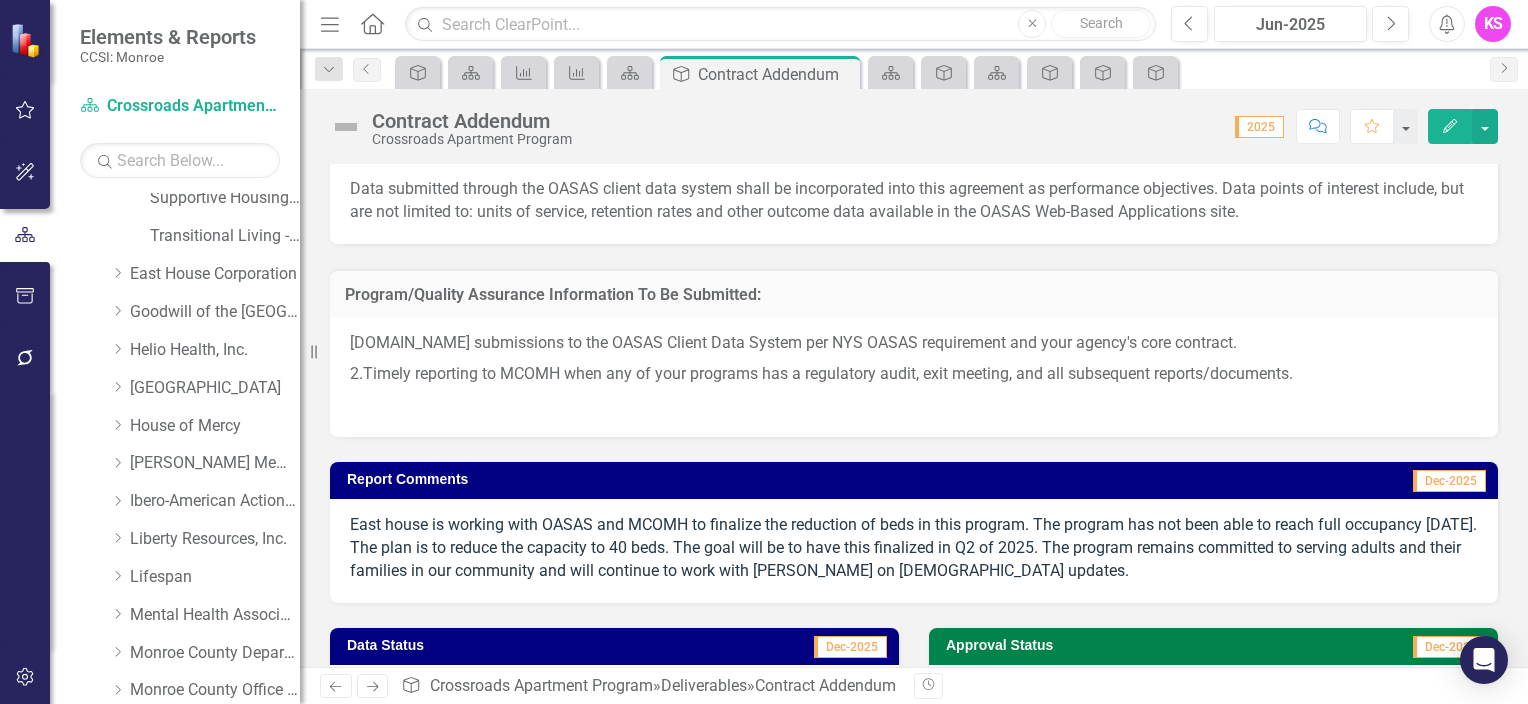 scroll, scrollTop: 1700, scrollLeft: 0, axis: vertical 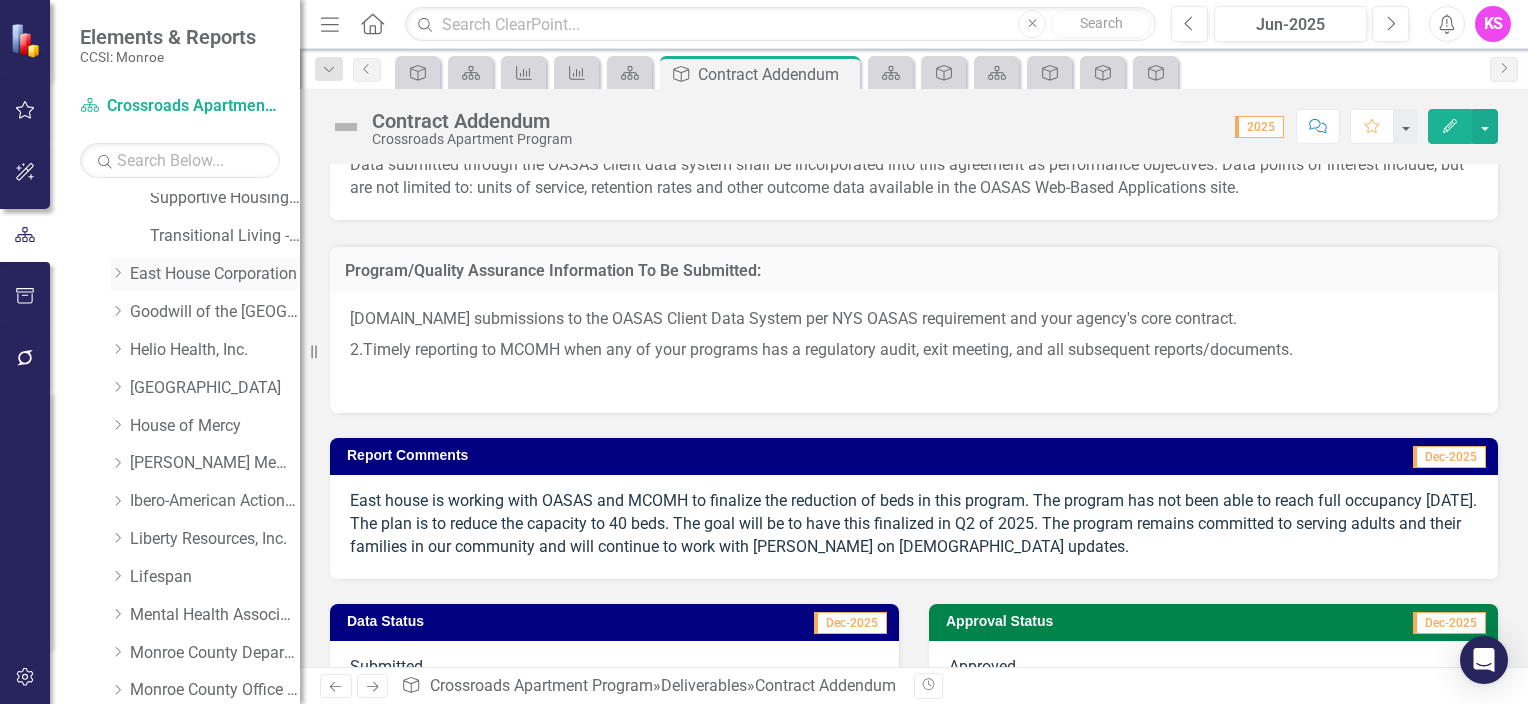 click on "East House Corporation" at bounding box center [215, 274] 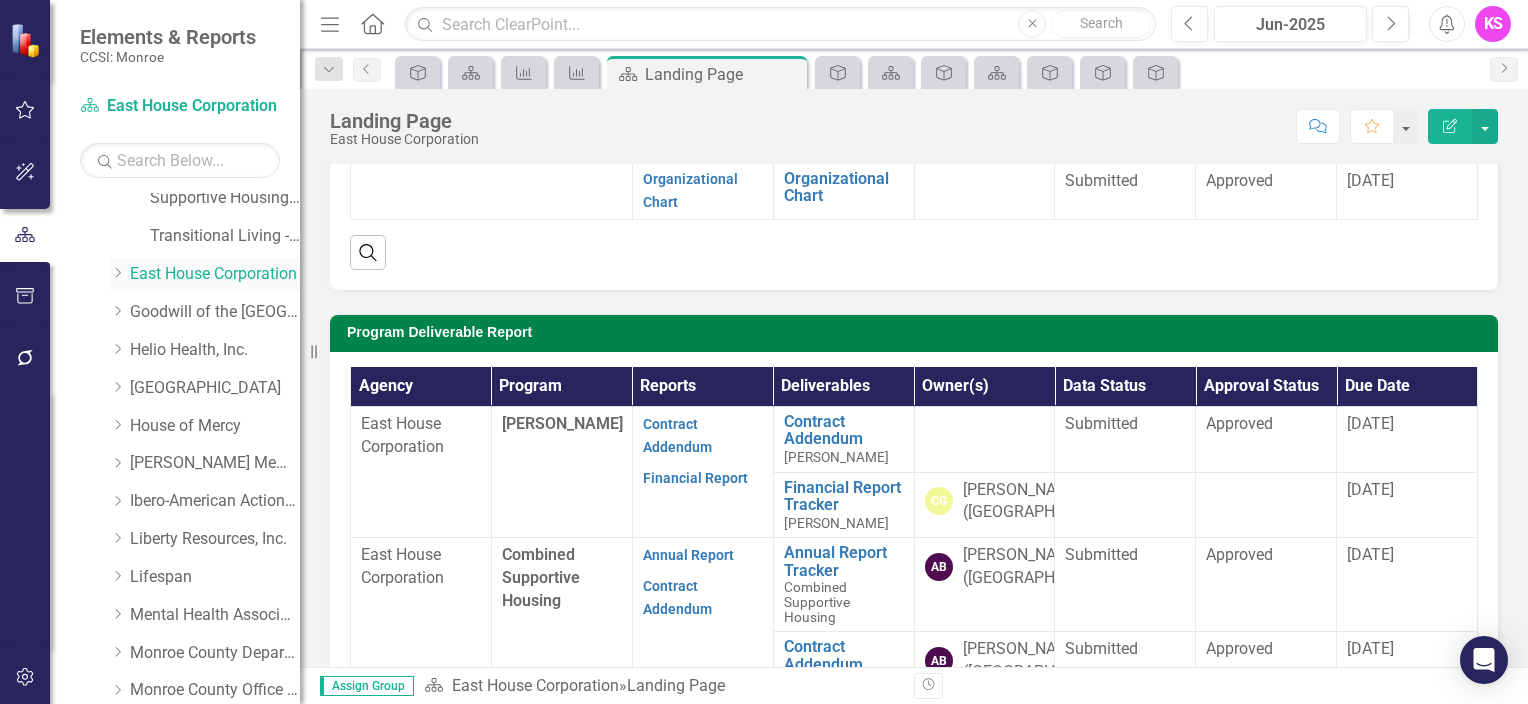 scroll, scrollTop: 400, scrollLeft: 0, axis: vertical 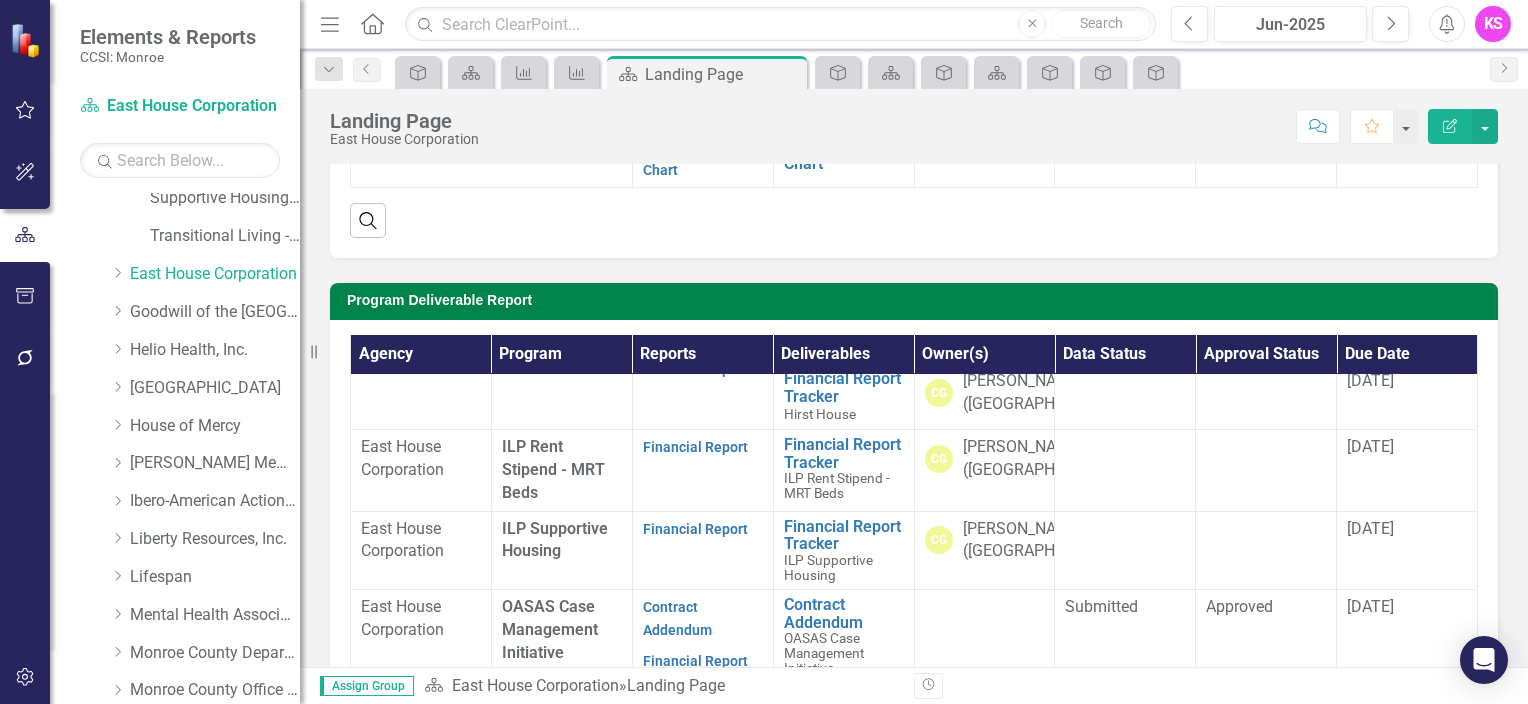 click on "Contract Addendum" at bounding box center [677, 169] 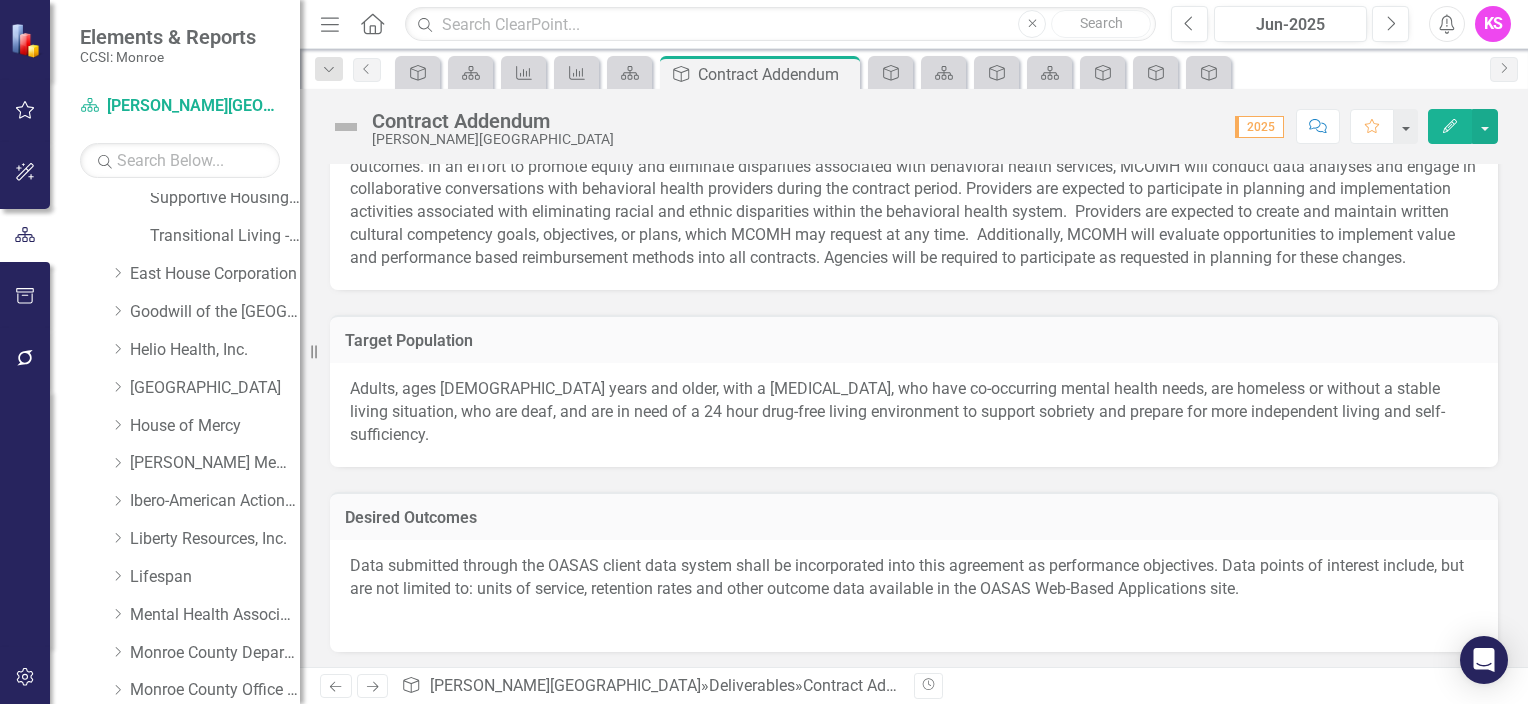 scroll, scrollTop: 1100, scrollLeft: 0, axis: vertical 